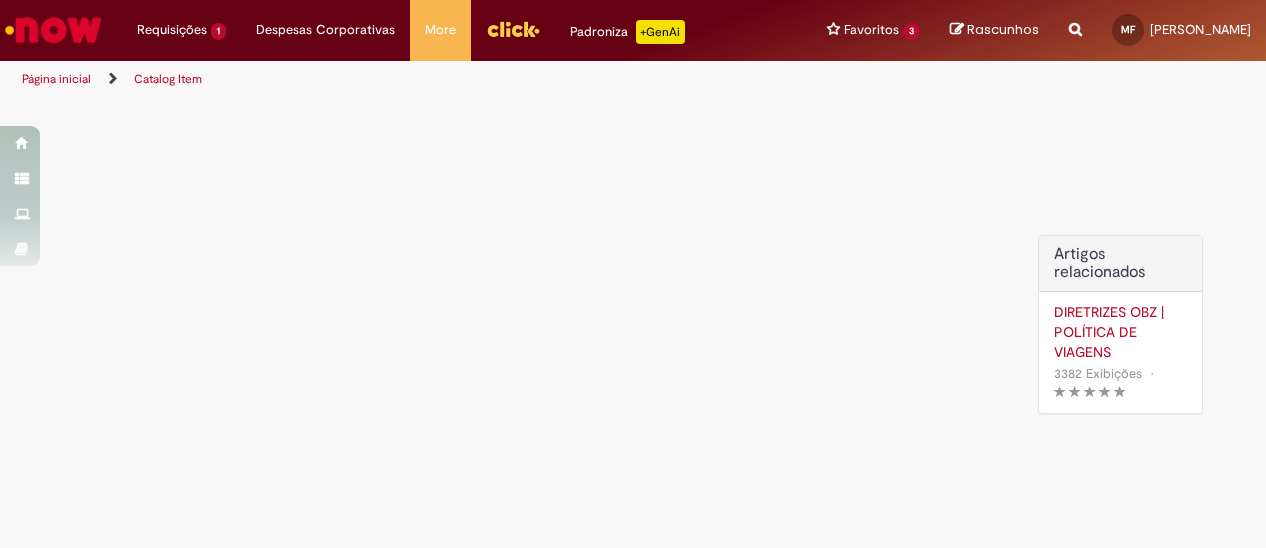 scroll, scrollTop: 0, scrollLeft: 0, axis: both 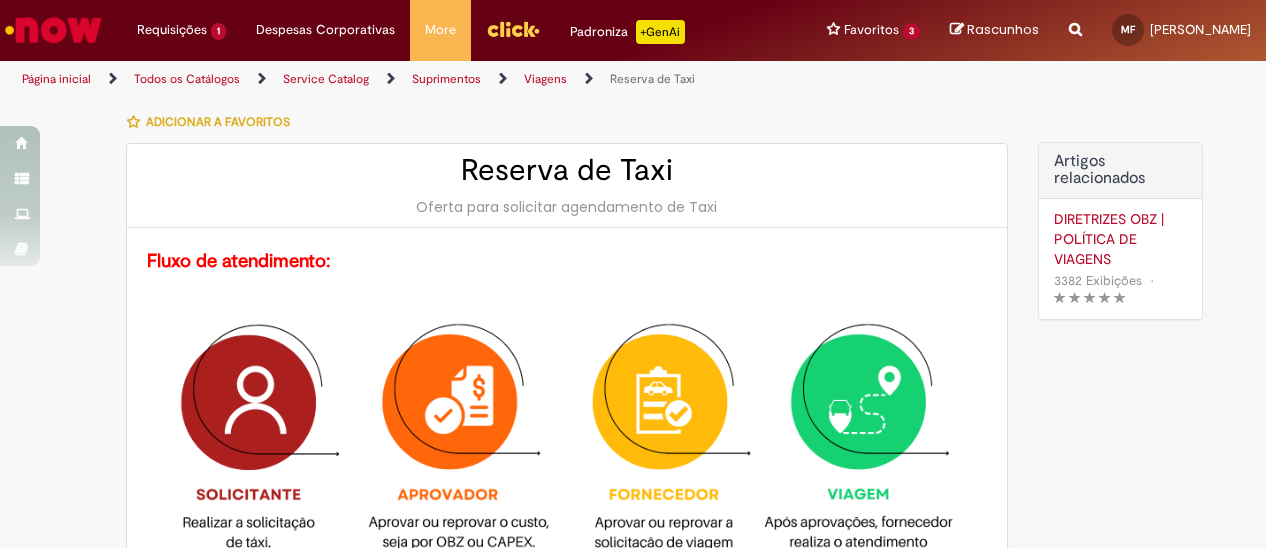 type on "********" 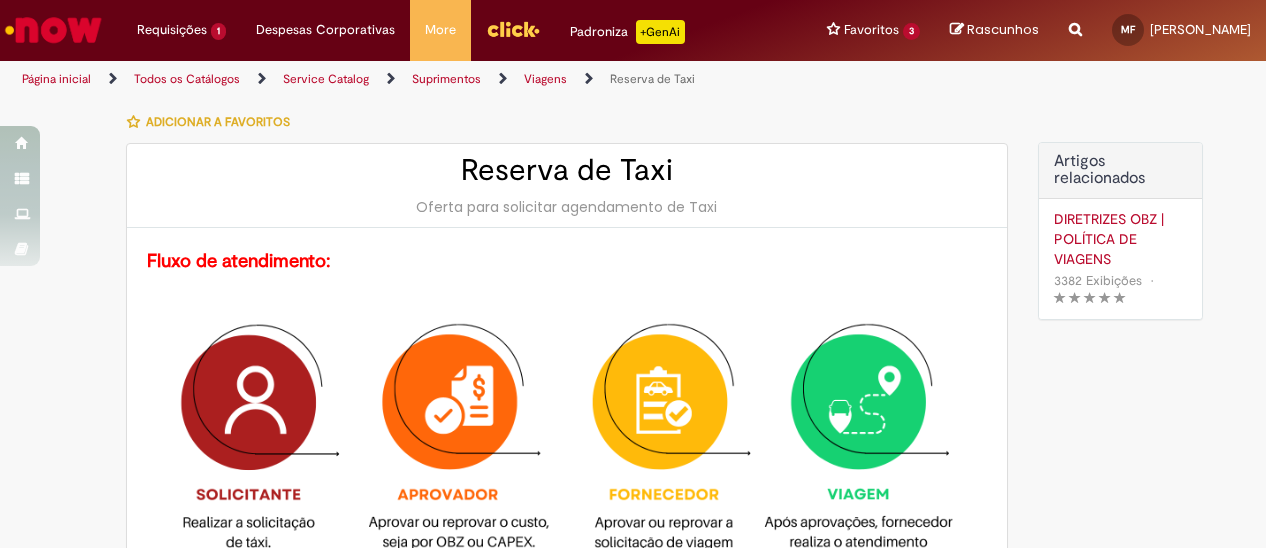 type on "**********" 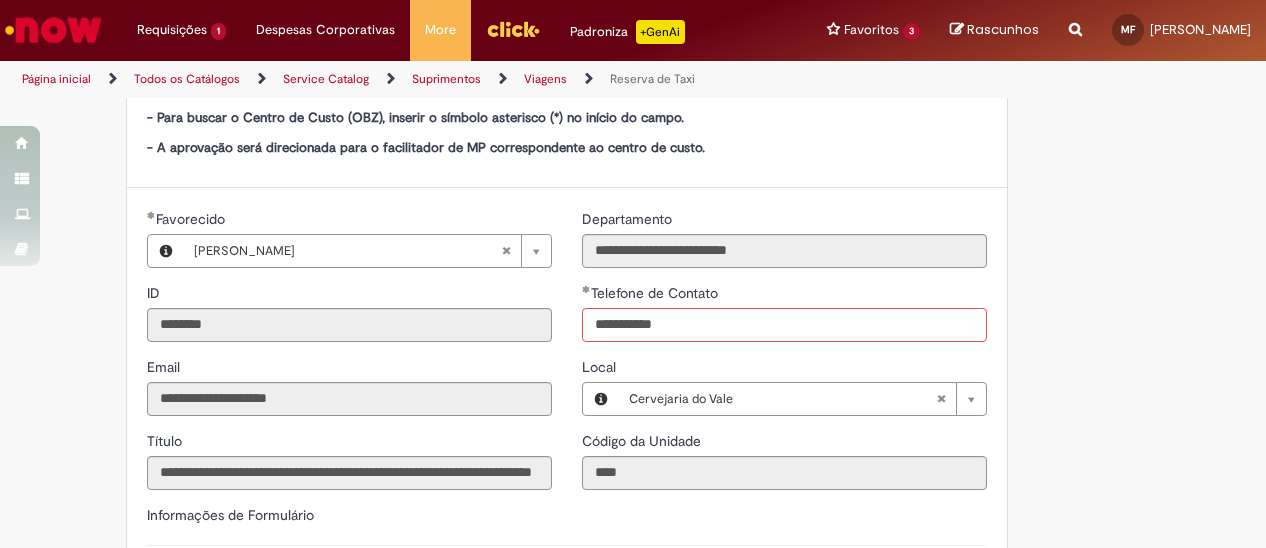 type on "**********" 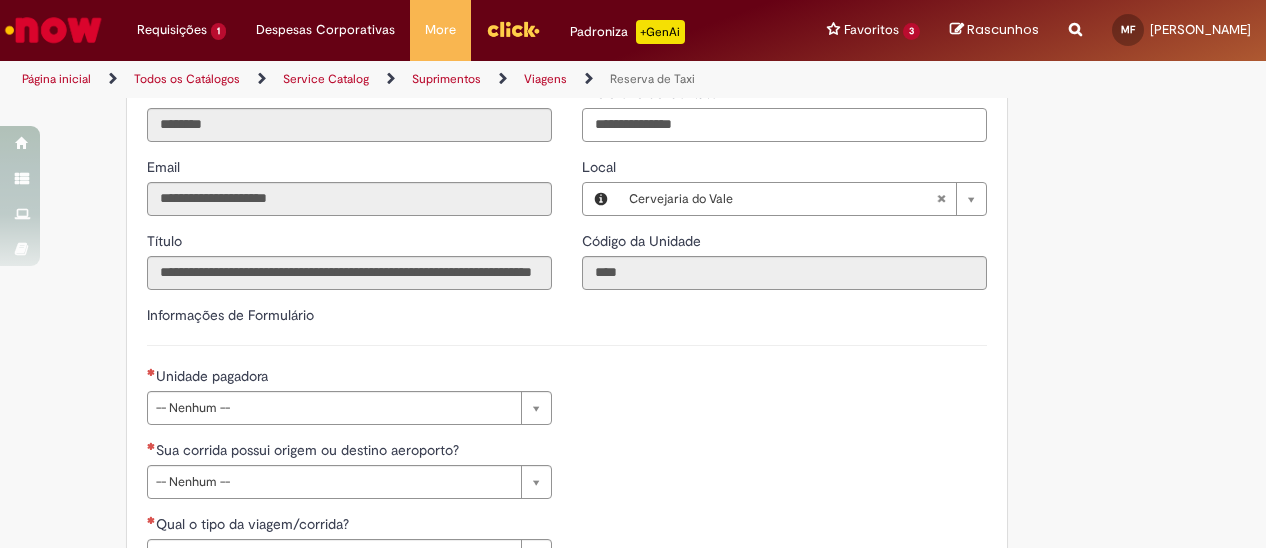 scroll, scrollTop: 913, scrollLeft: 0, axis: vertical 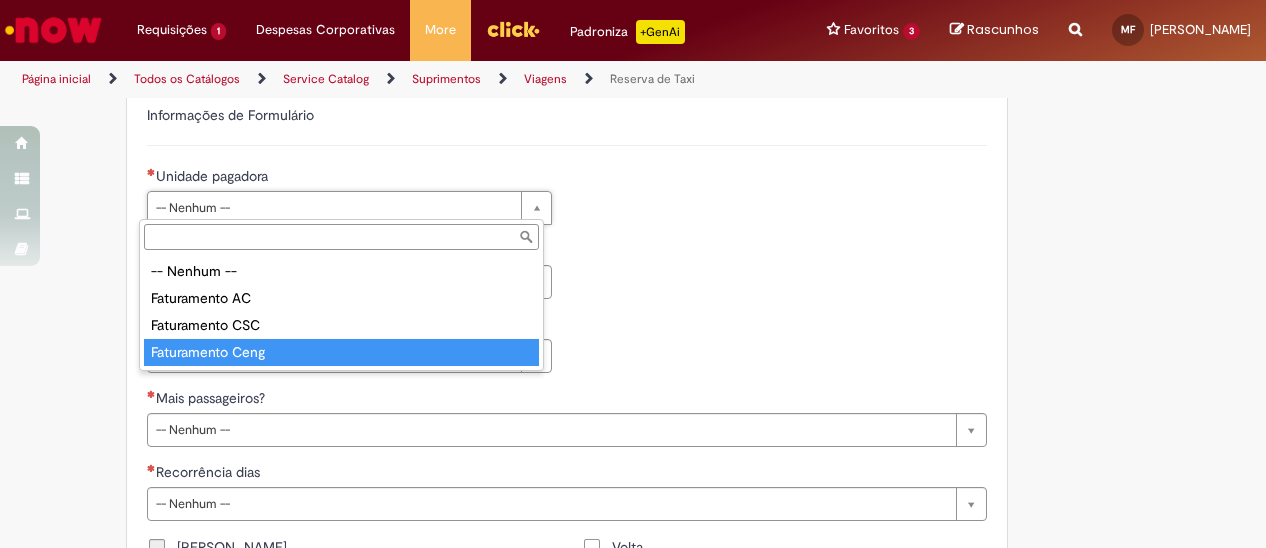 type on "**********" 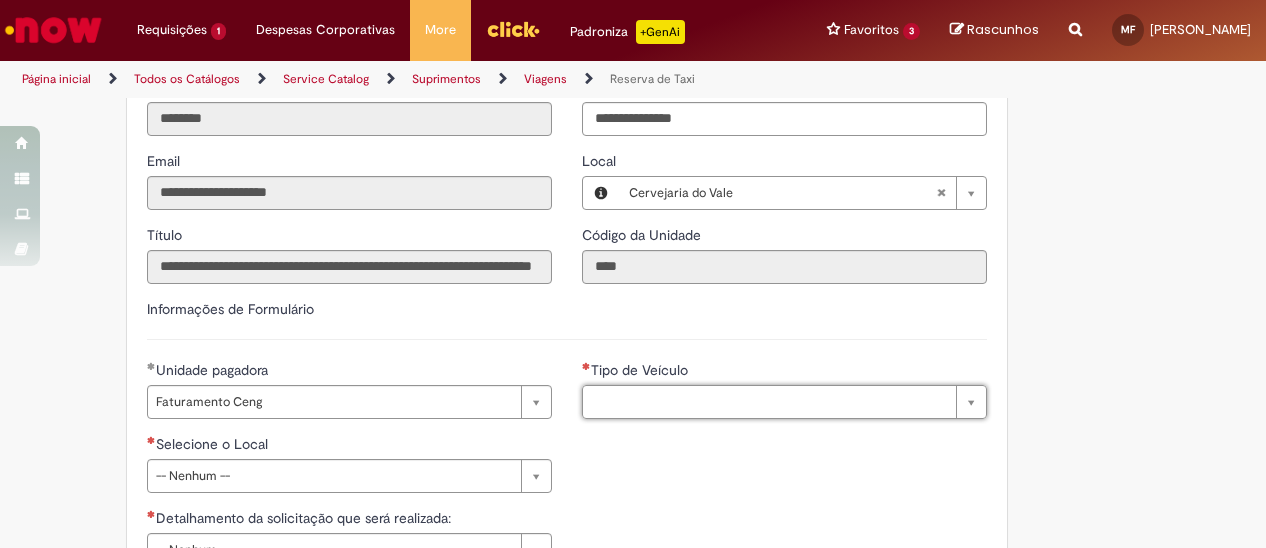 scroll, scrollTop: 713, scrollLeft: 0, axis: vertical 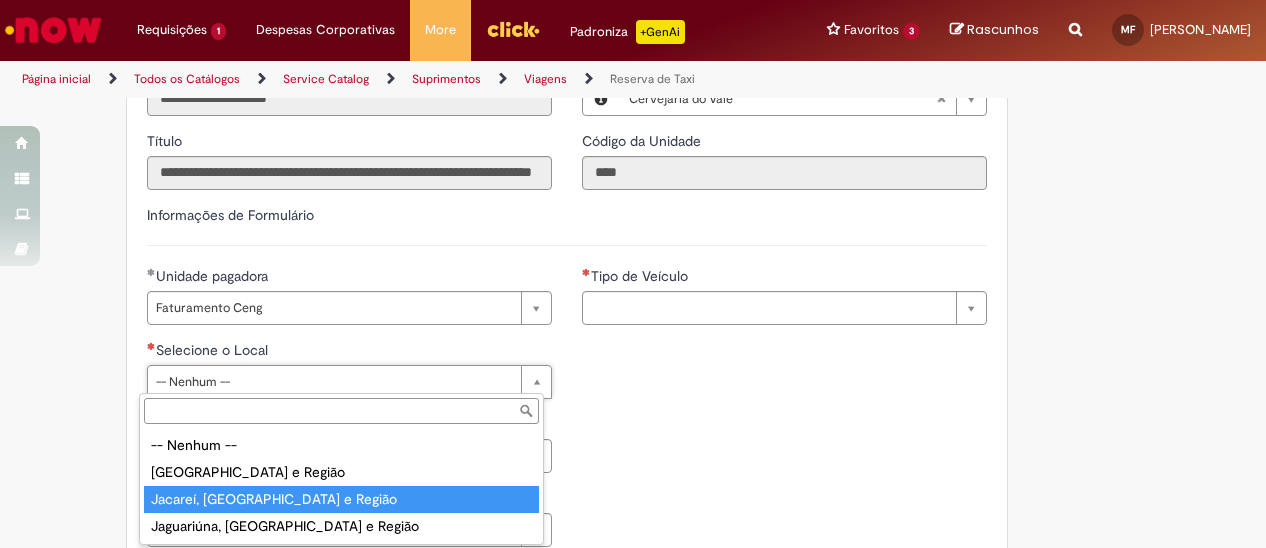 type on "**********" 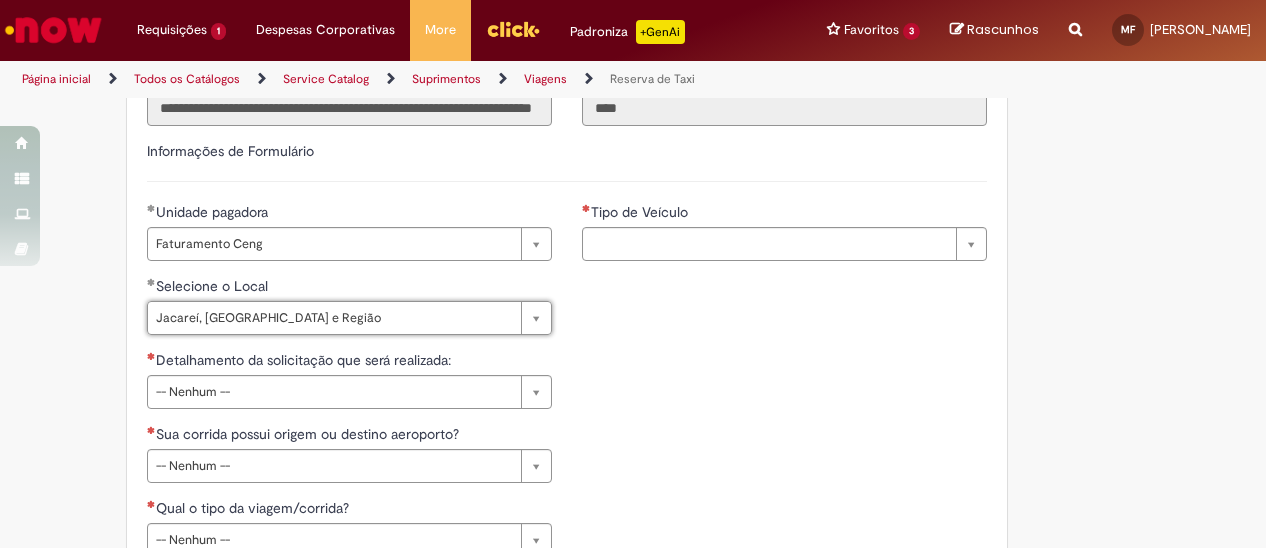 scroll, scrollTop: 1013, scrollLeft: 0, axis: vertical 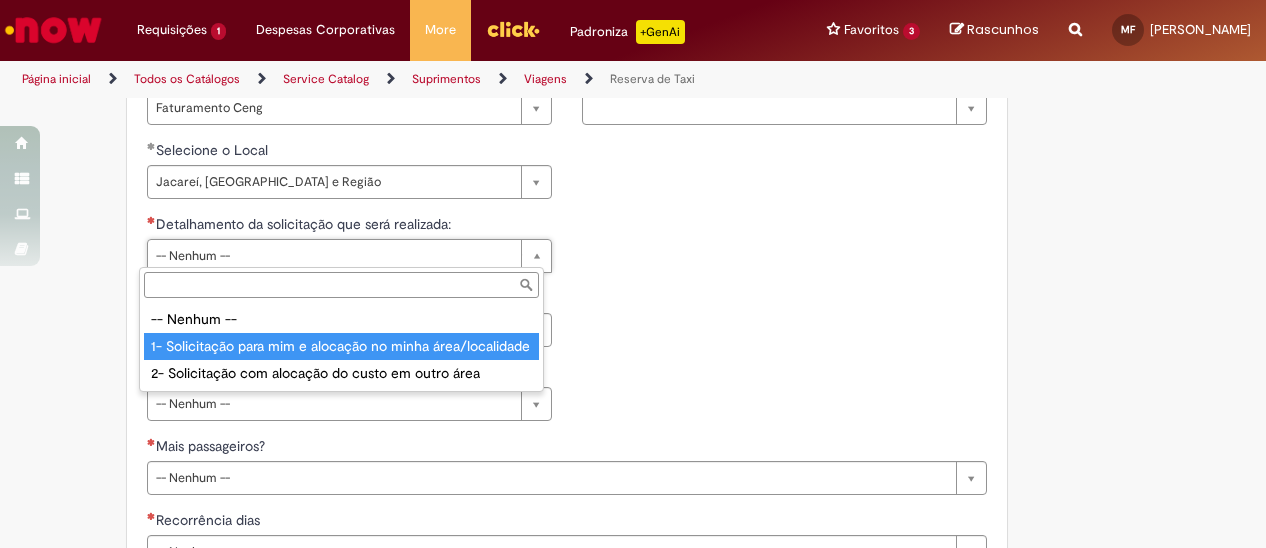 type on "**********" 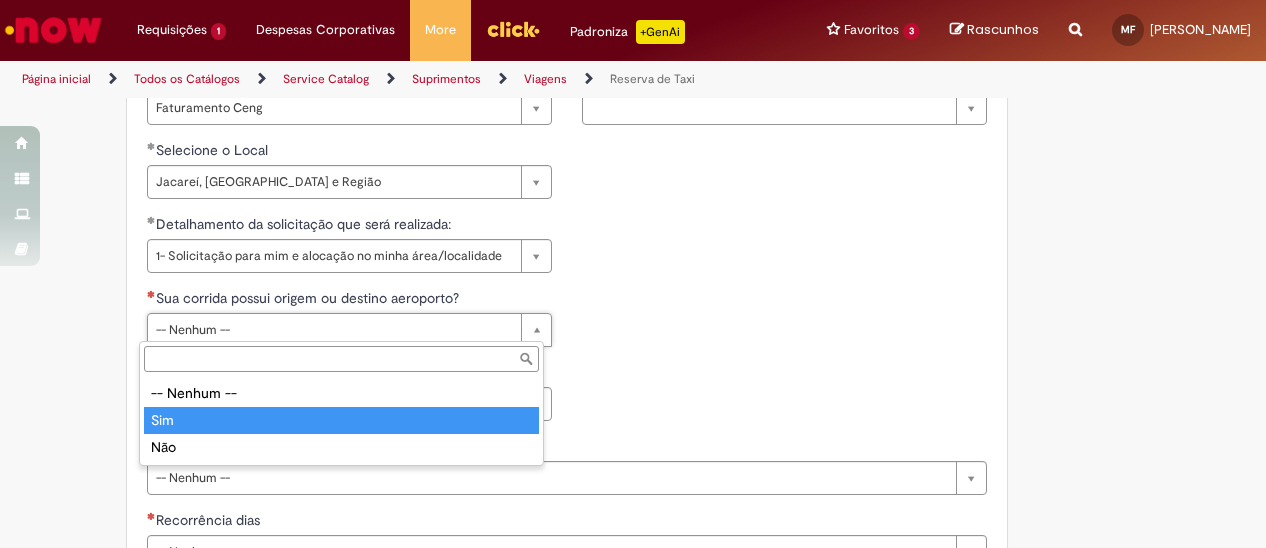 type on "***" 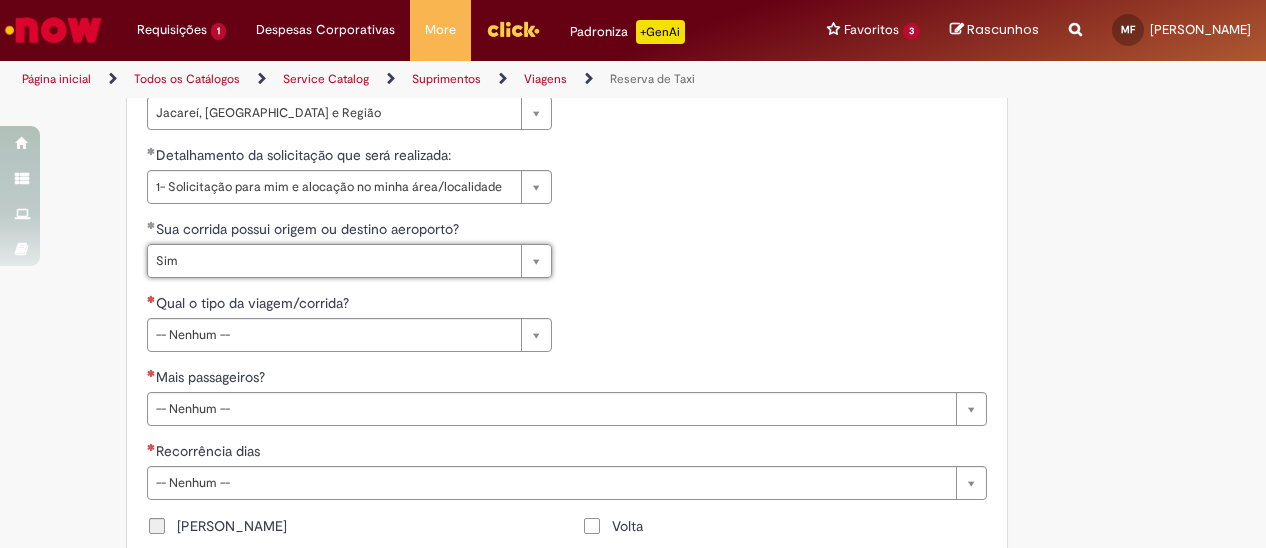 scroll, scrollTop: 1113, scrollLeft: 0, axis: vertical 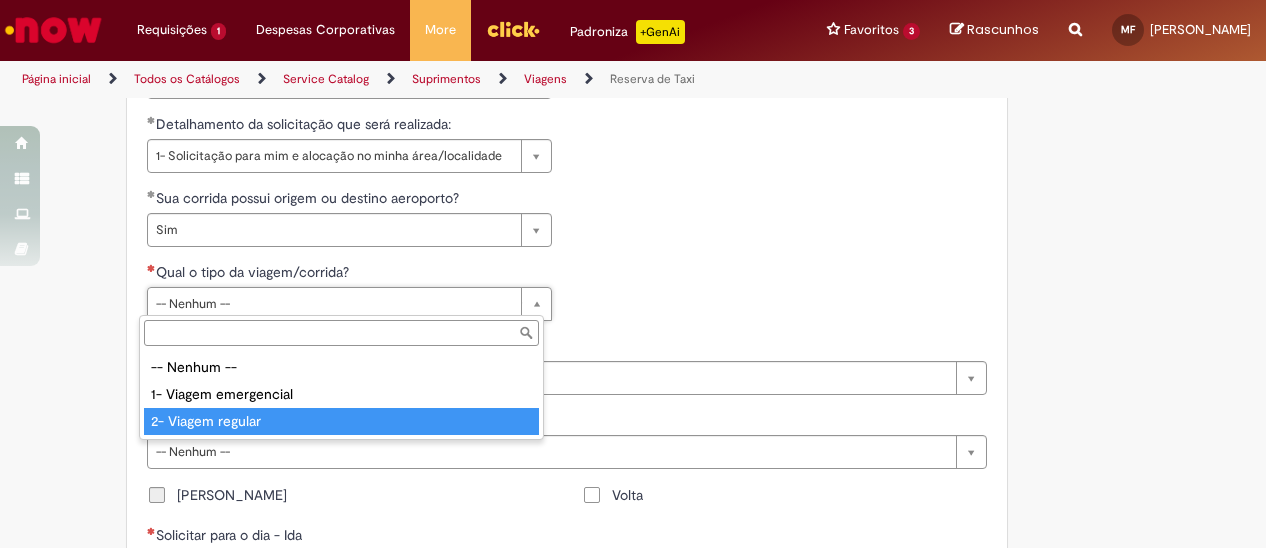 type on "**********" 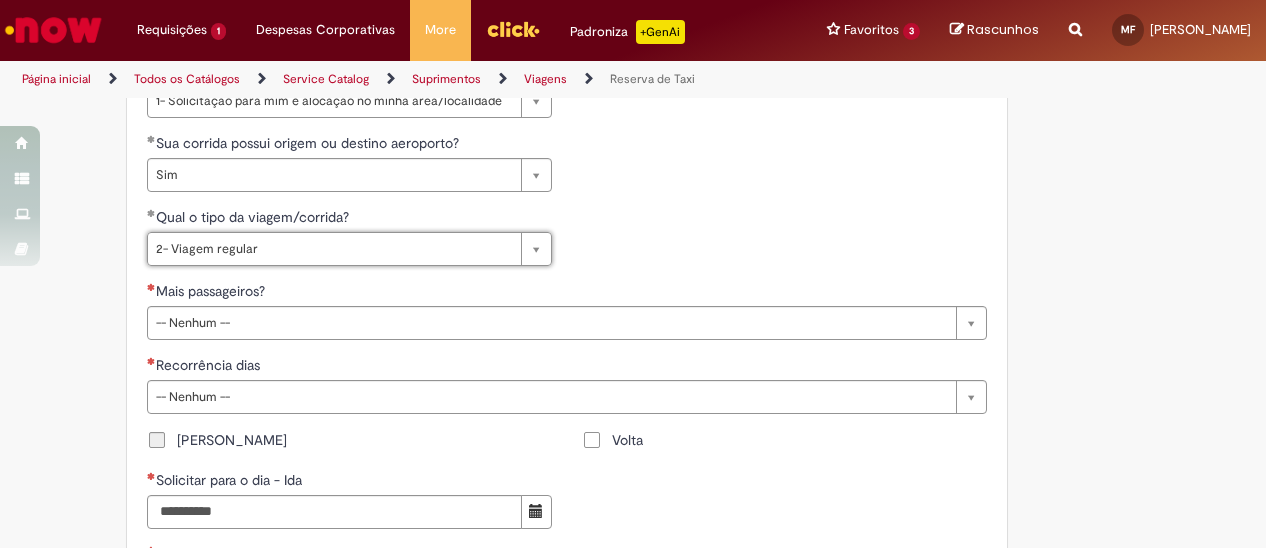 scroll, scrollTop: 1213, scrollLeft: 0, axis: vertical 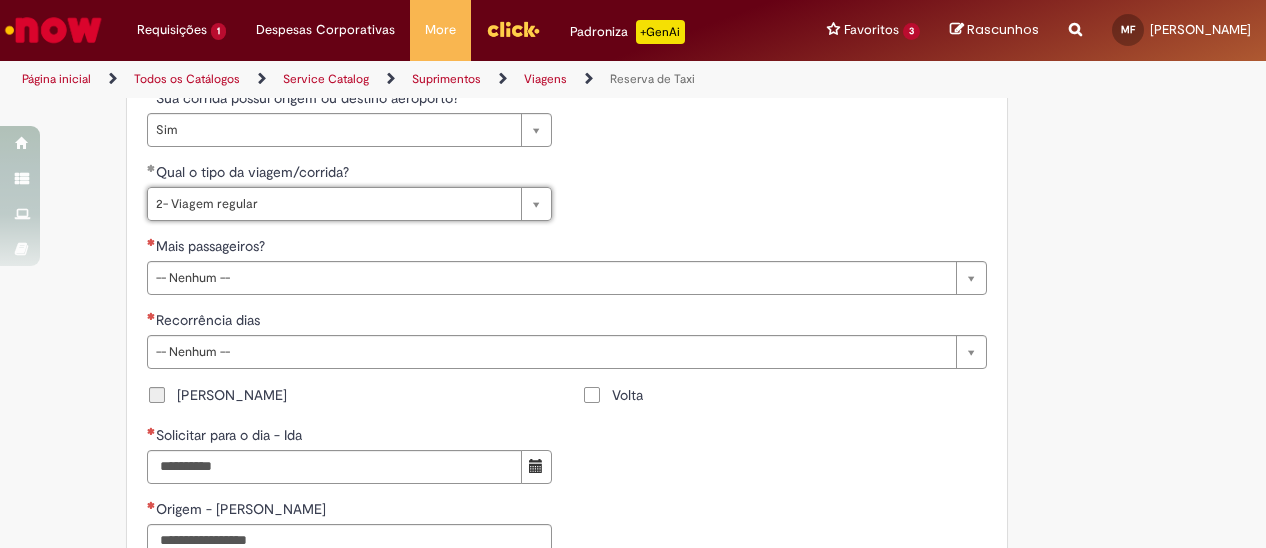 drag, startPoint x: 759, startPoint y: 212, endPoint x: 726, endPoint y: 219, distance: 33.734257 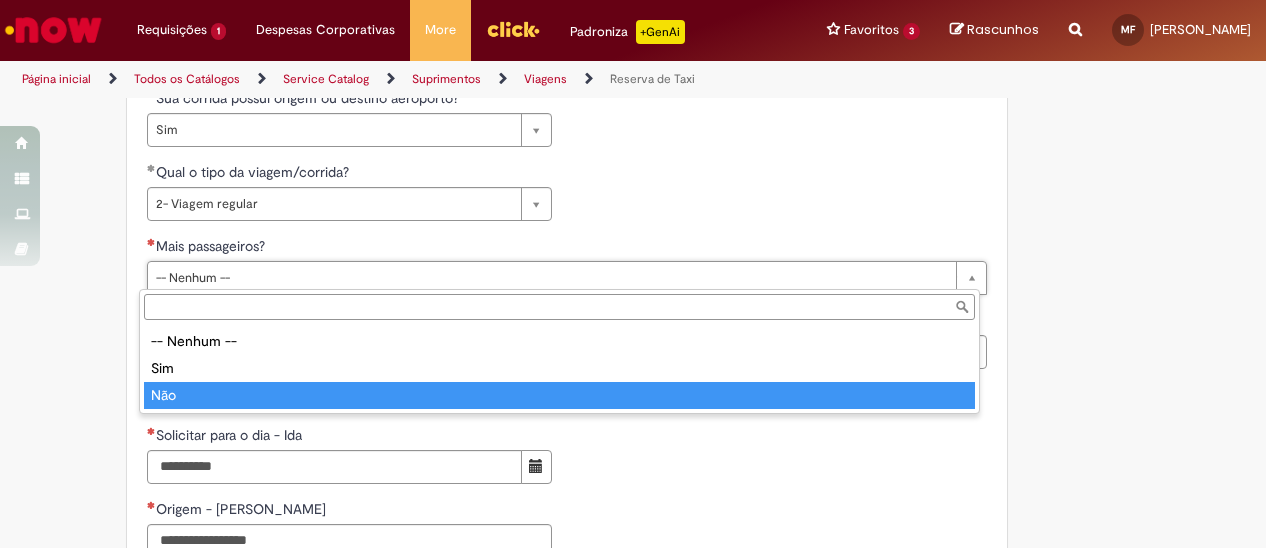 type on "***" 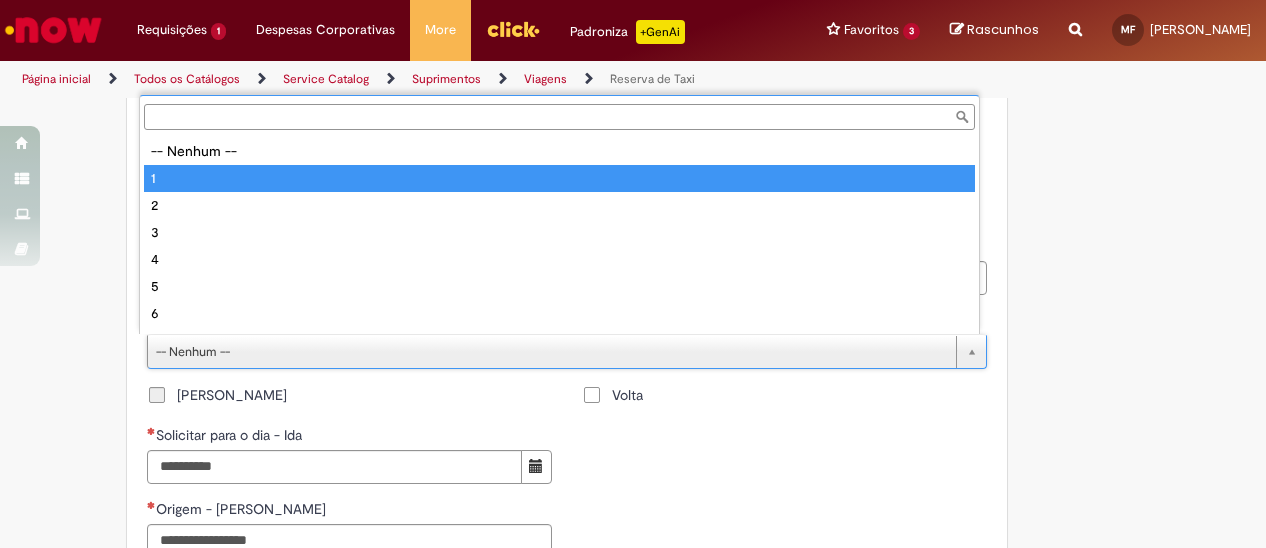 type on "*" 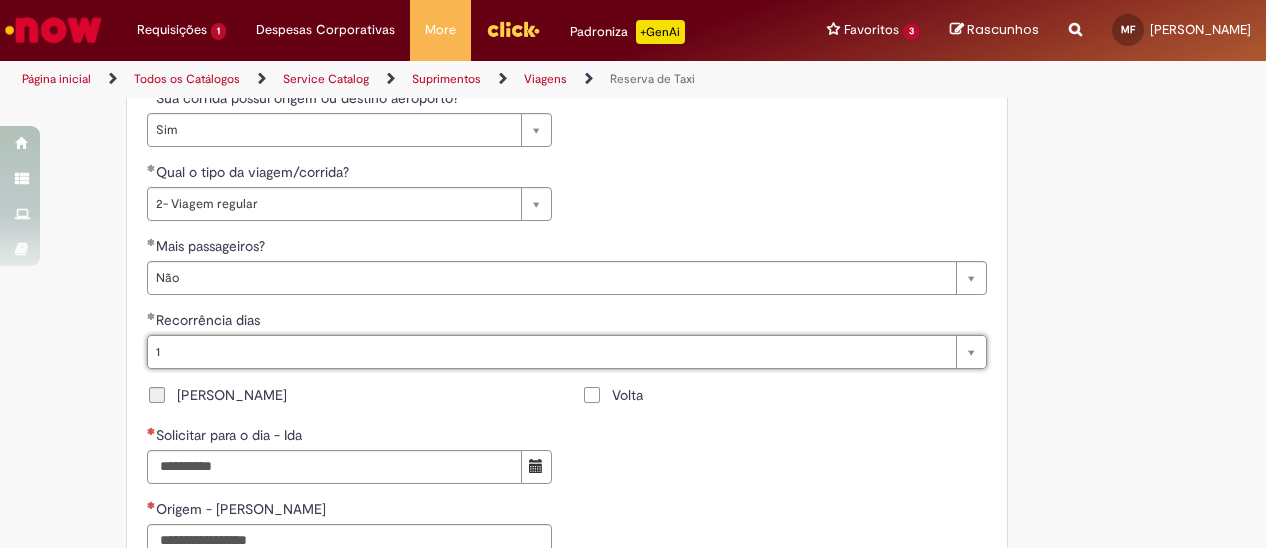 drag, startPoint x: 588, startPoint y: 391, endPoint x: 598, endPoint y: 395, distance: 10.770329 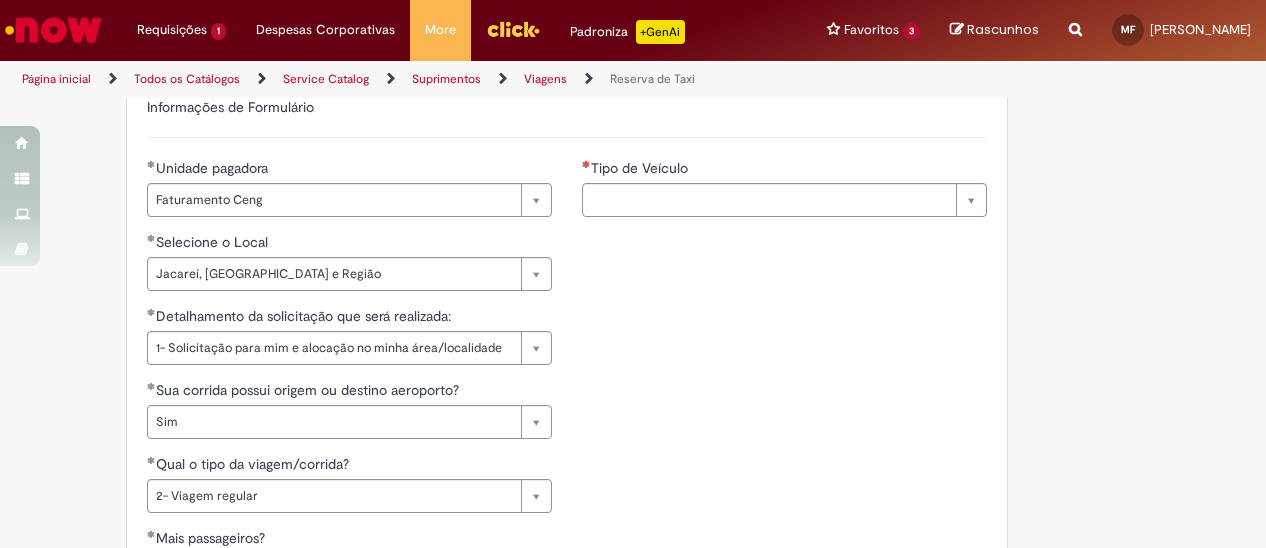 scroll, scrollTop: 813, scrollLeft: 0, axis: vertical 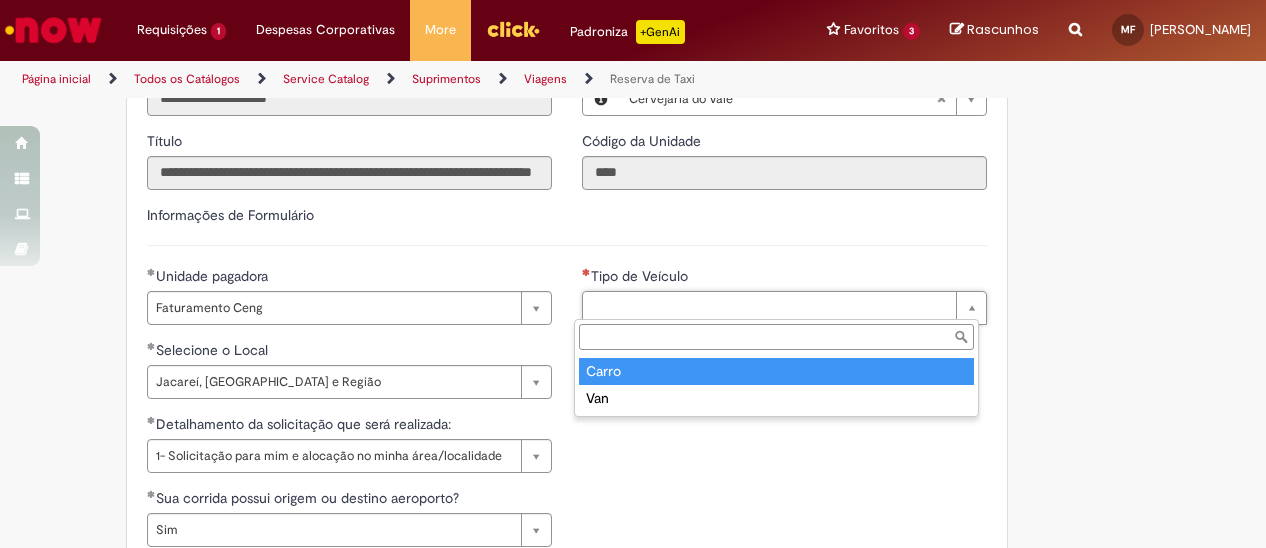 type on "*****" 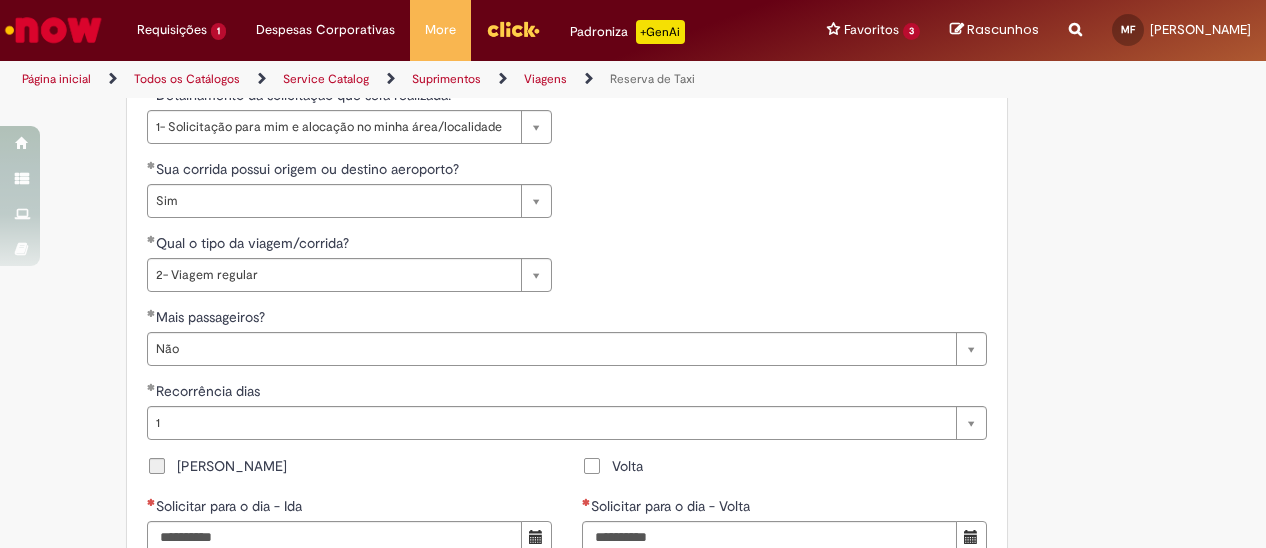 scroll, scrollTop: 1313, scrollLeft: 0, axis: vertical 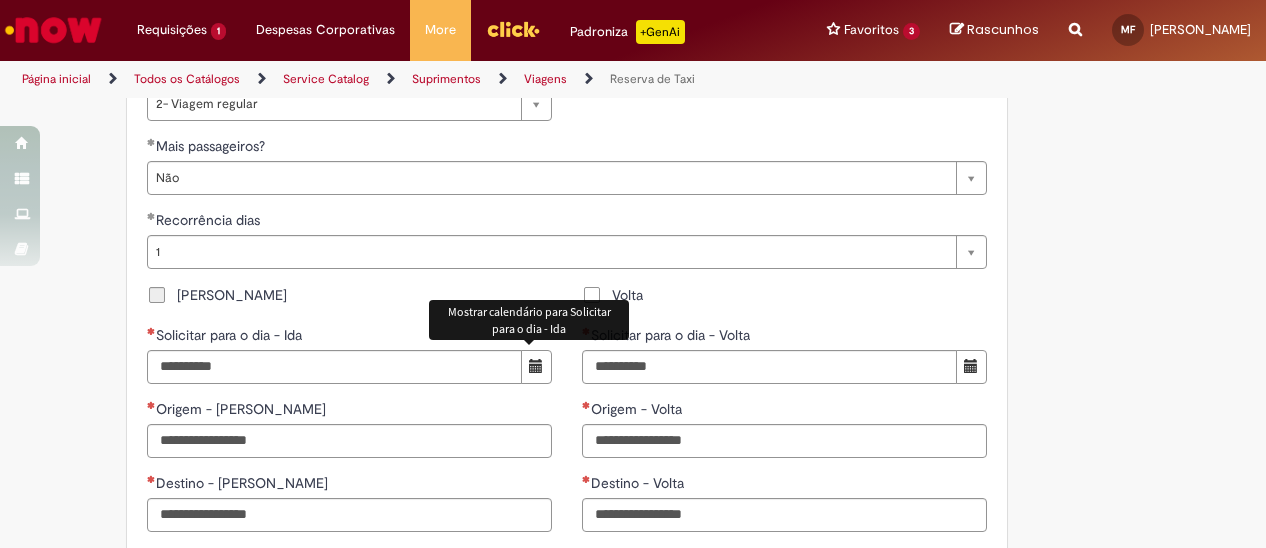 click at bounding box center [536, 367] 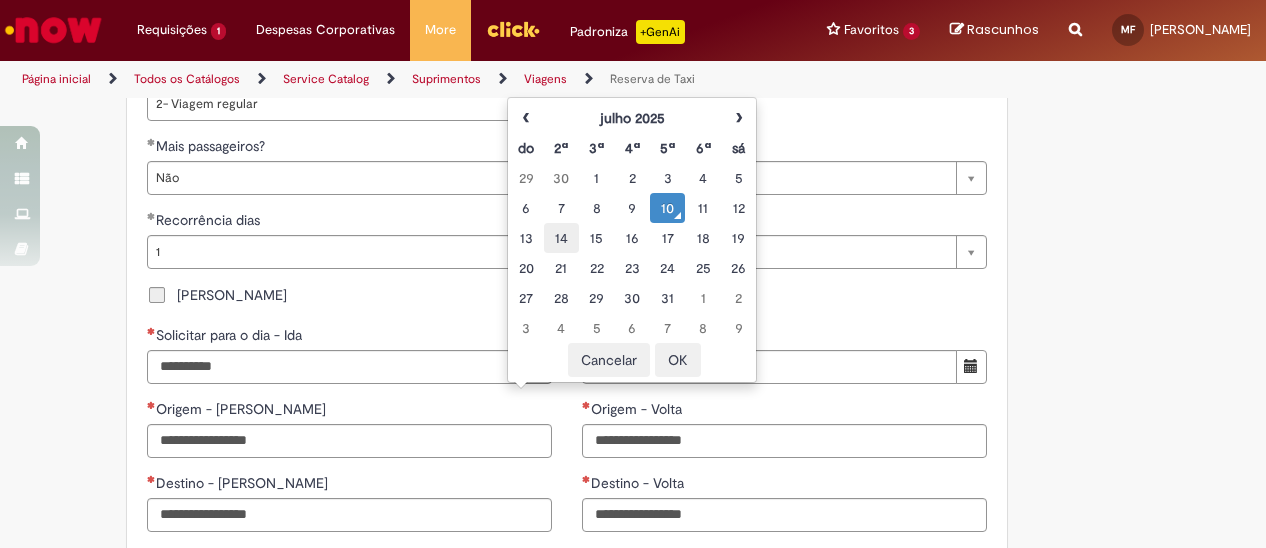 click on "14" at bounding box center [561, 238] 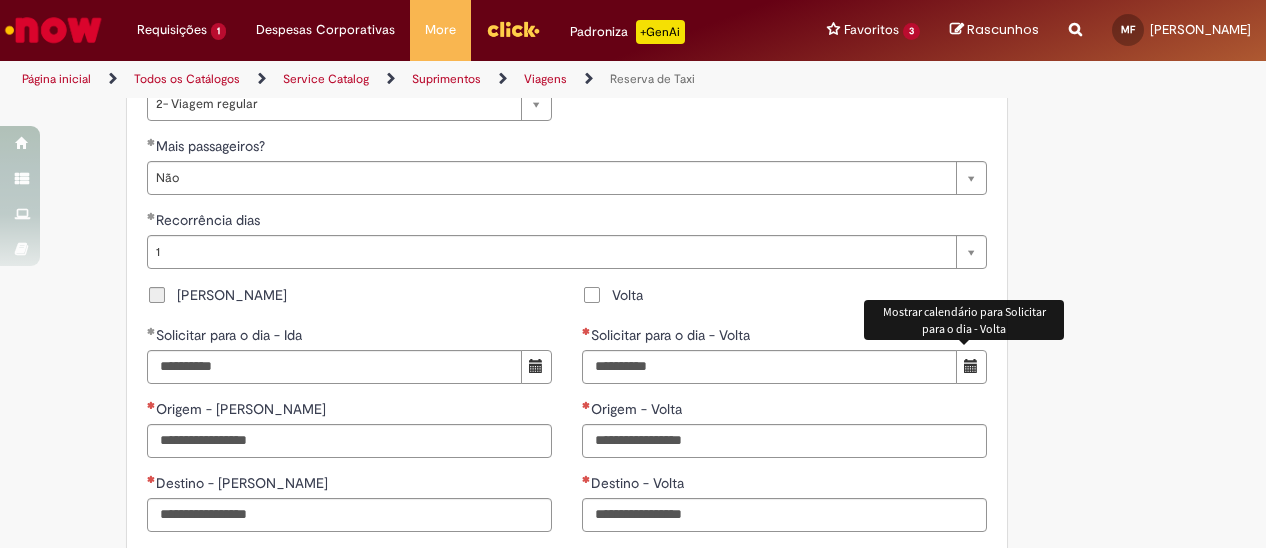 click at bounding box center [971, 366] 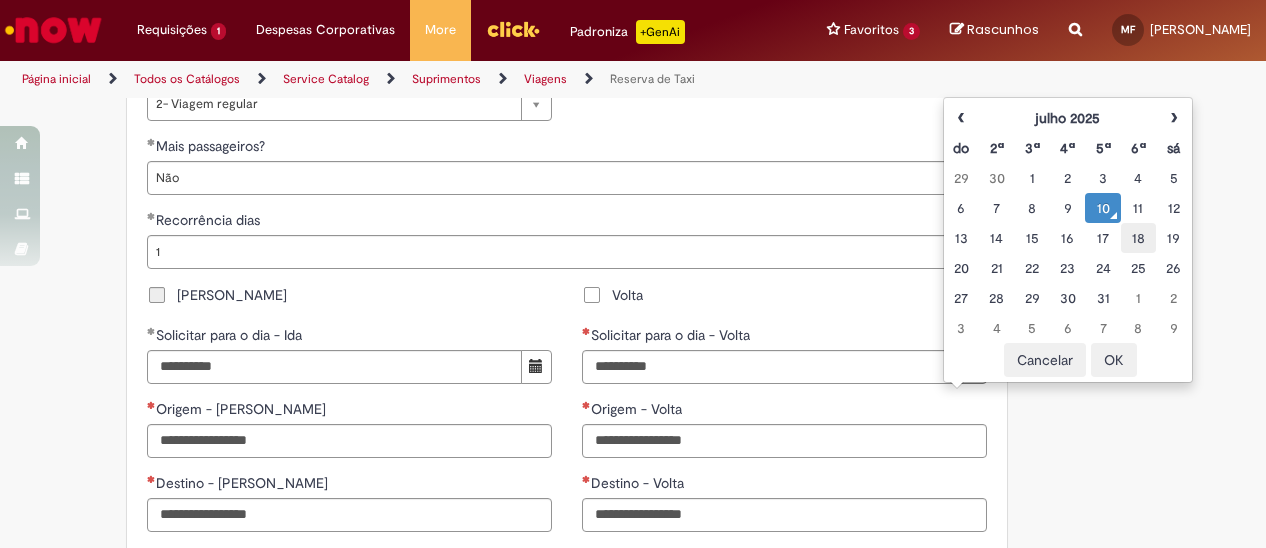 click on "18" at bounding box center (1138, 238) 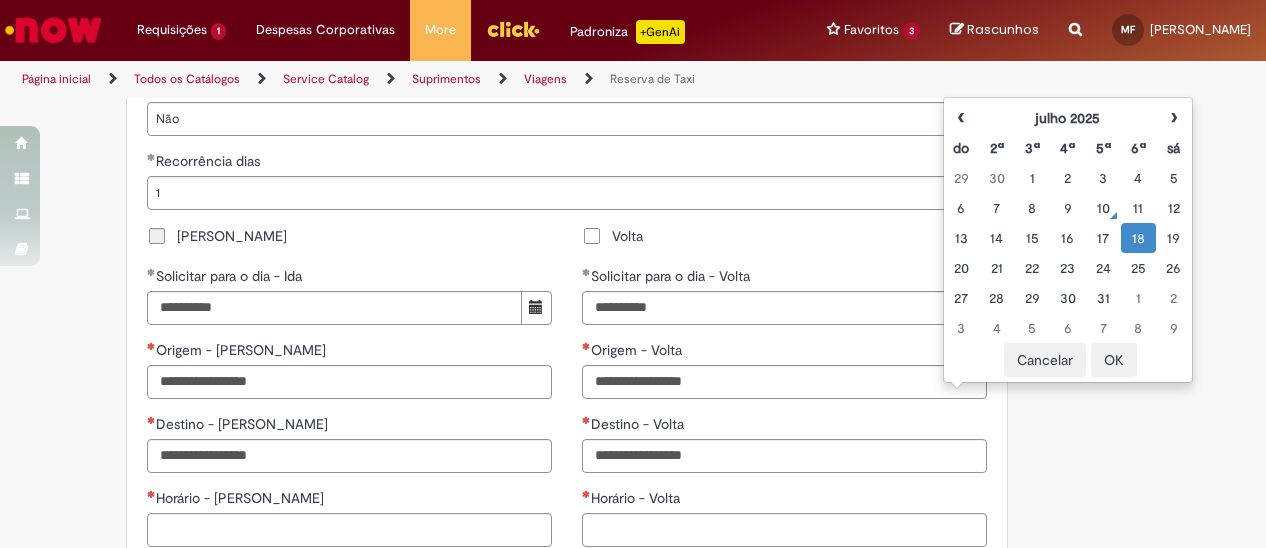 scroll, scrollTop: 1413, scrollLeft: 0, axis: vertical 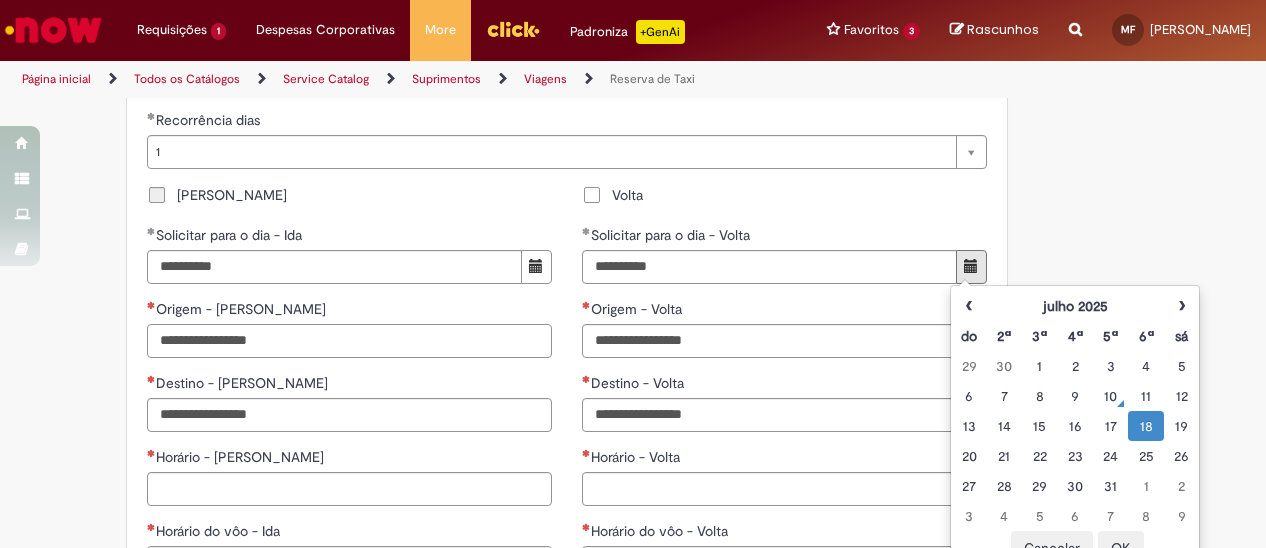 click on "Origem - [PERSON_NAME]" at bounding box center [349, 341] 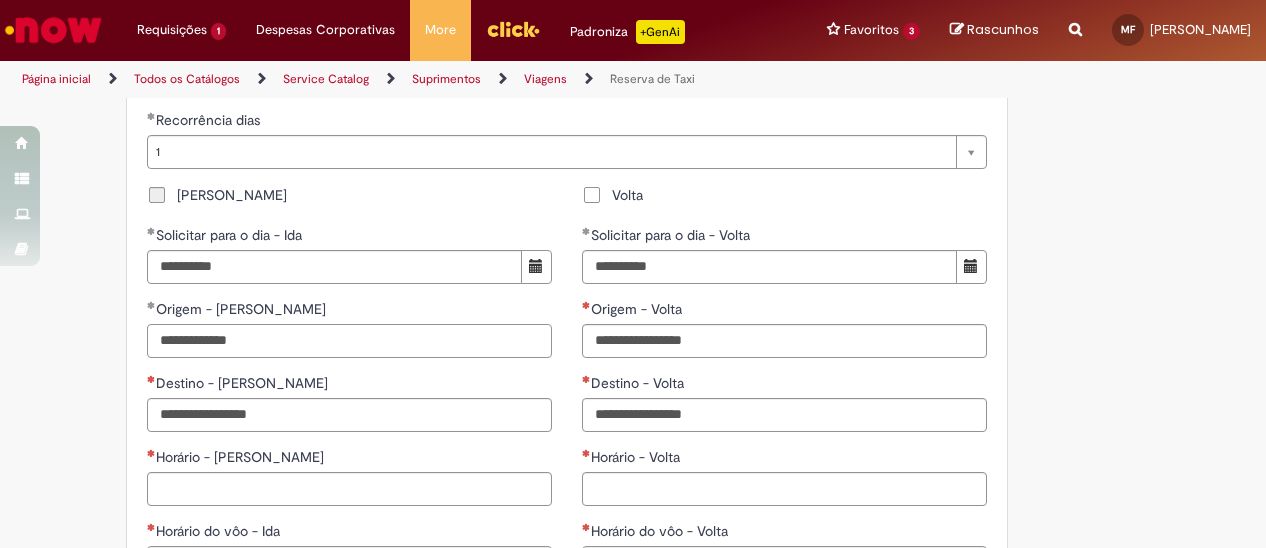 type on "**********" 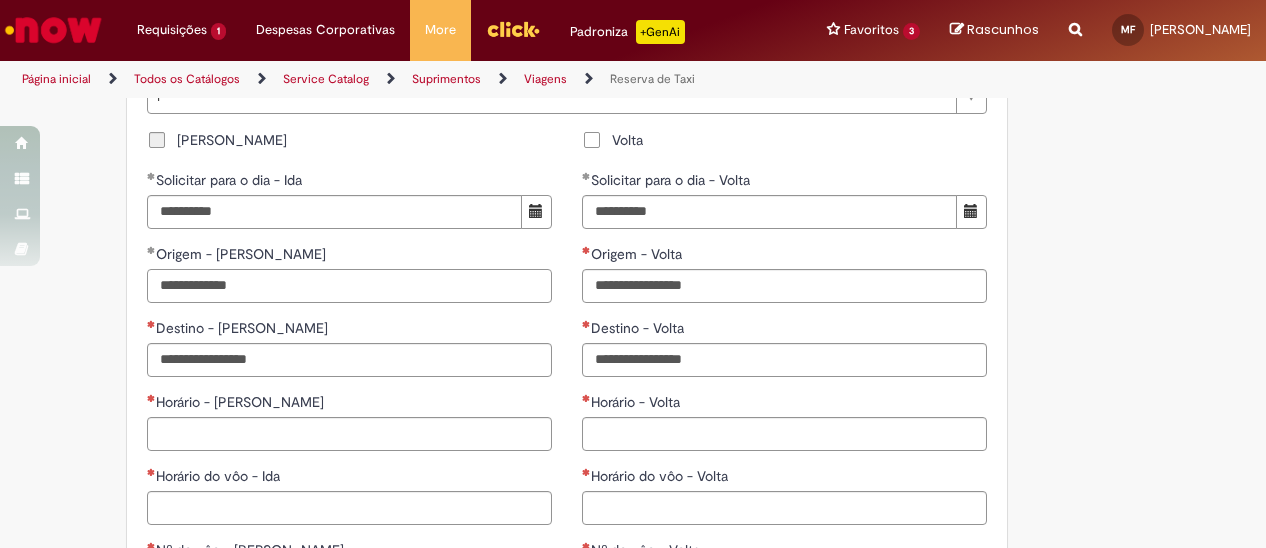 scroll, scrollTop: 1513, scrollLeft: 0, axis: vertical 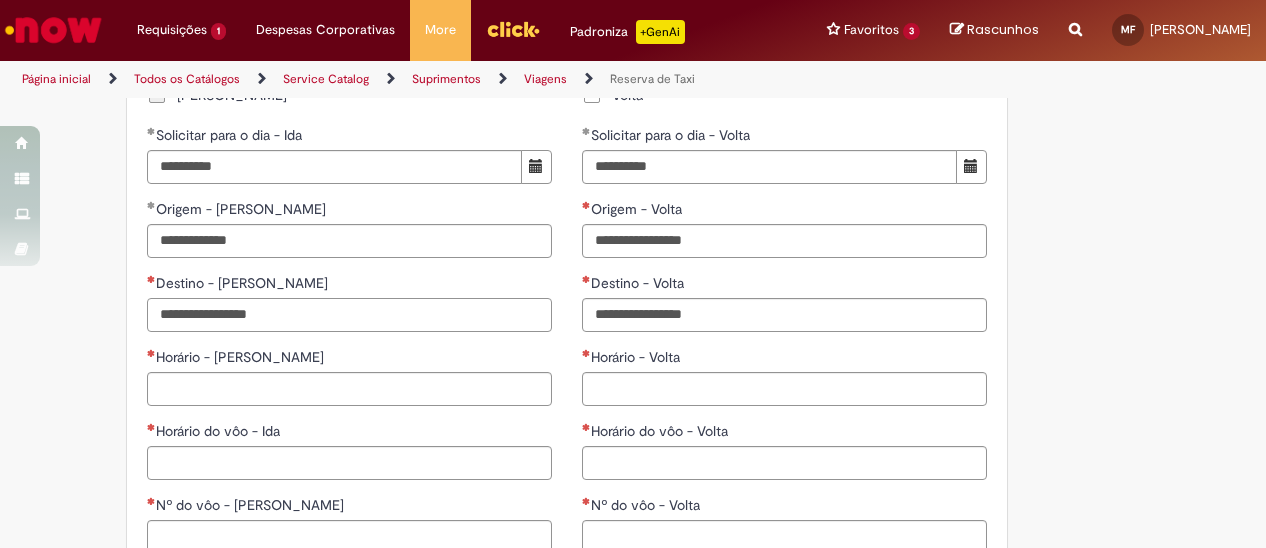 click on "Destino - [PERSON_NAME]" at bounding box center (349, 315) 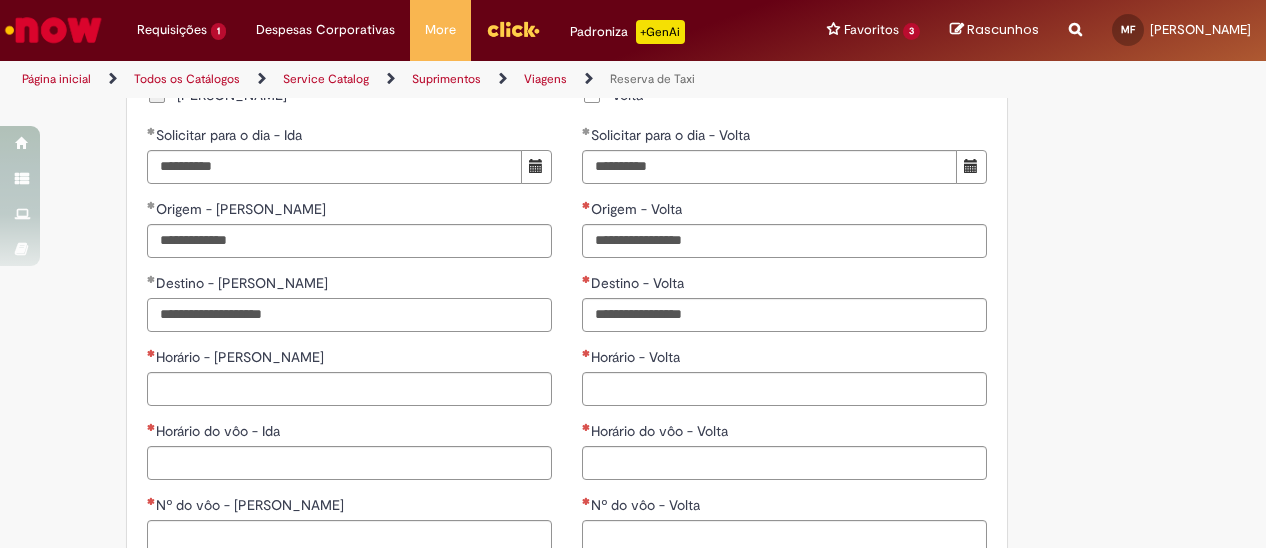 type on "**********" 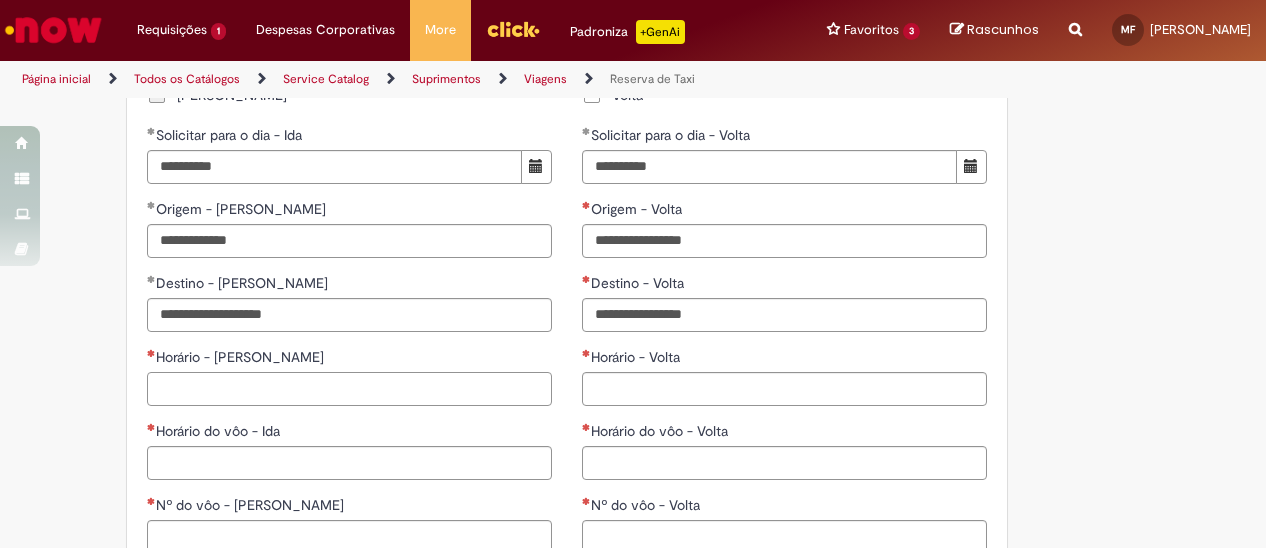 click on "Horário - [PERSON_NAME]" at bounding box center [349, 389] 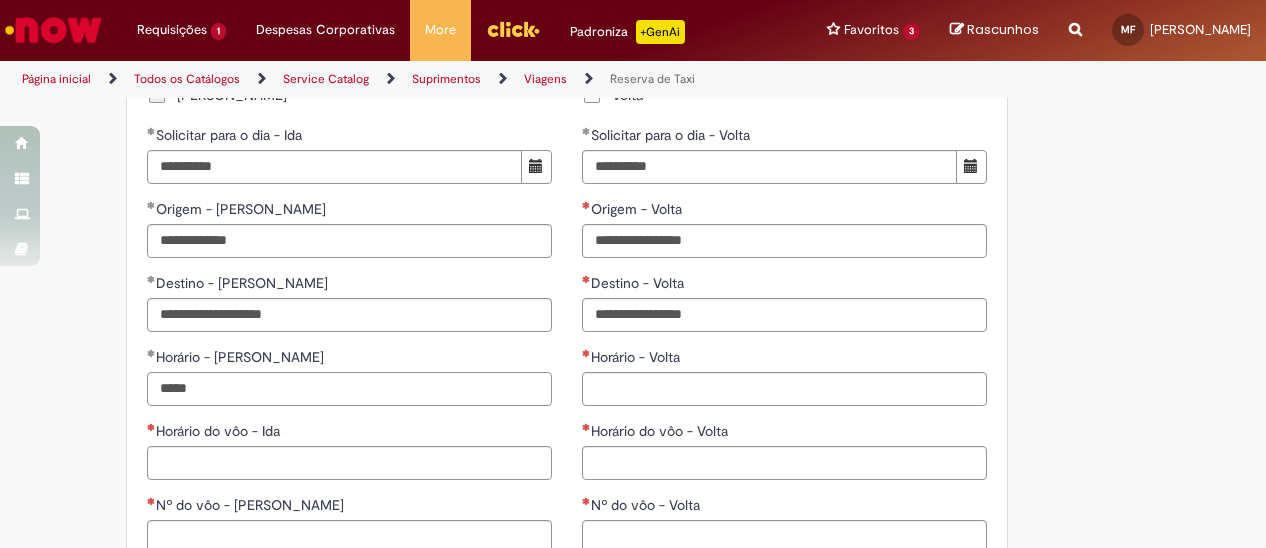 type on "*****" 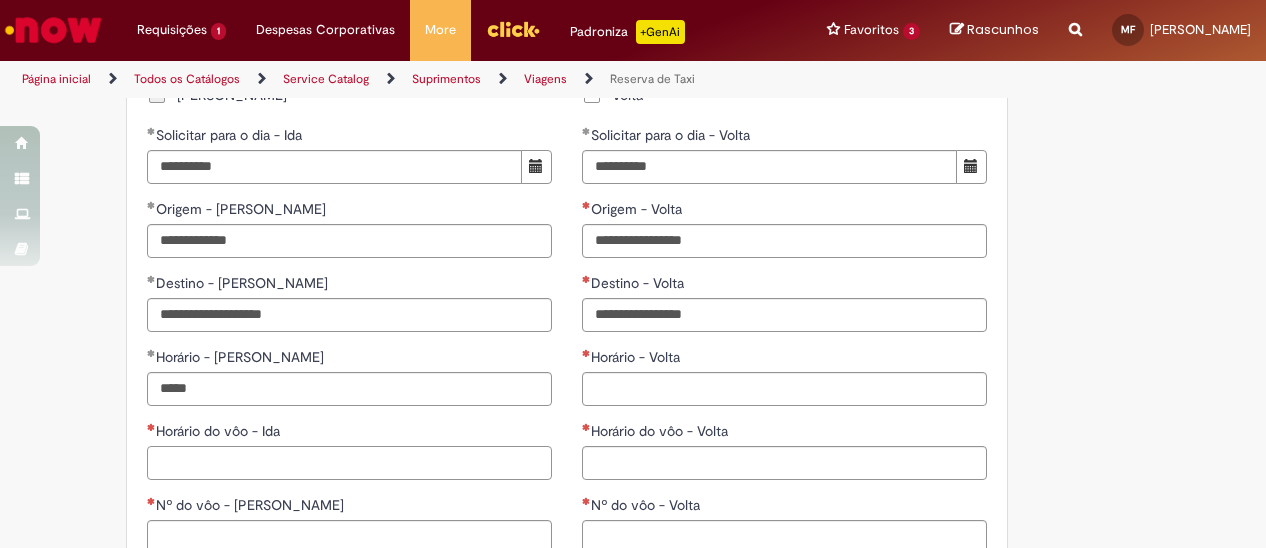 click on "Horário do vôo - Ida" at bounding box center (349, 463) 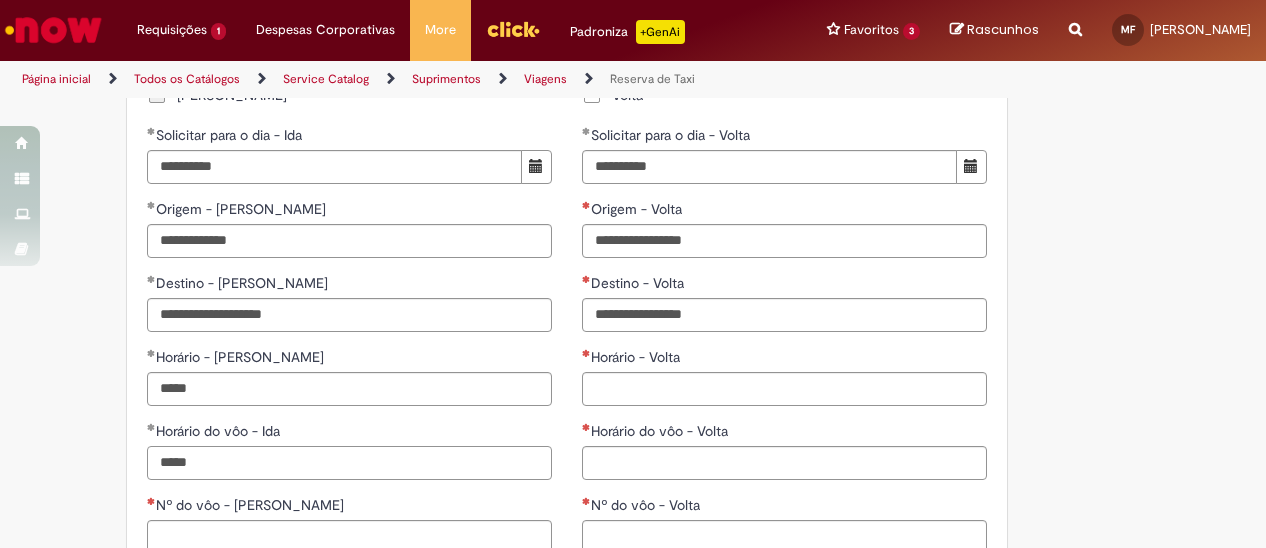 scroll, scrollTop: 1713, scrollLeft: 0, axis: vertical 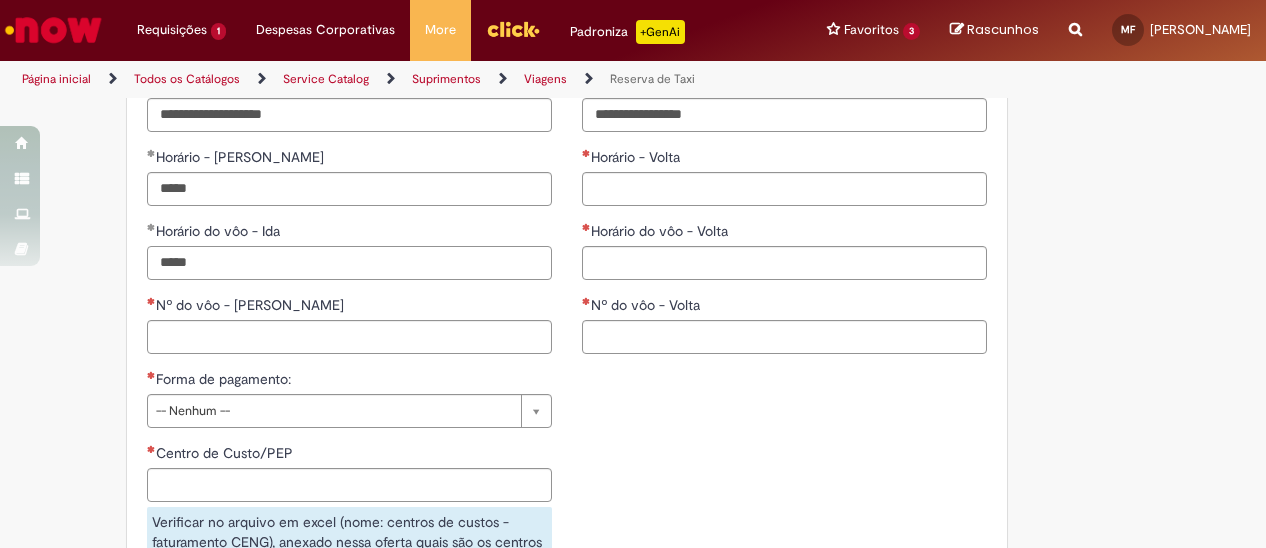 type on "*****" 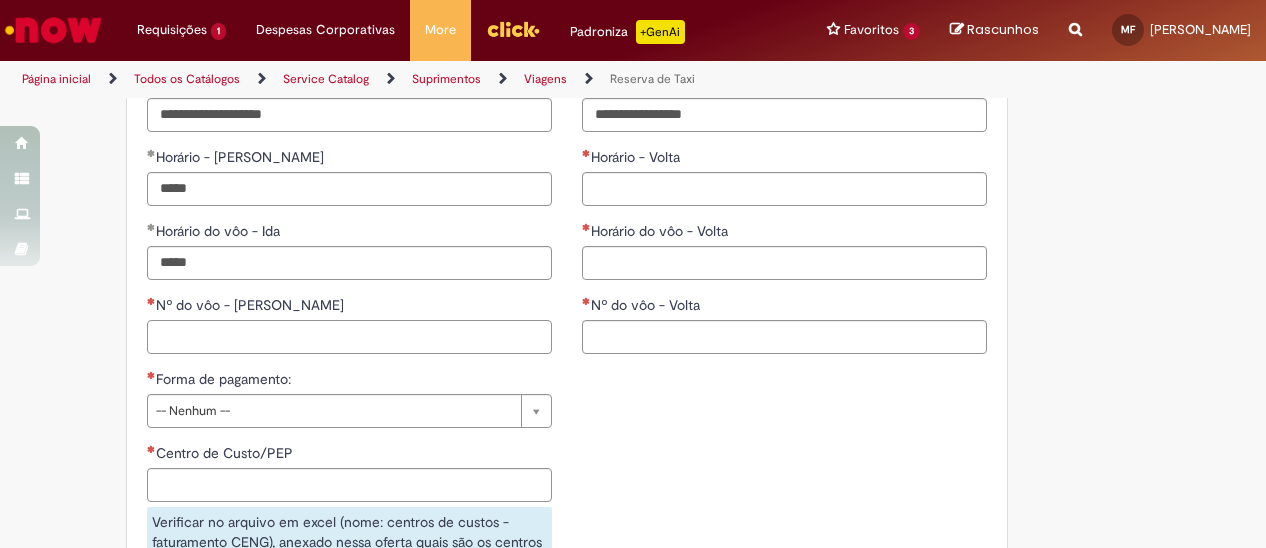 click on "Nº do vôo - [PERSON_NAME]" at bounding box center [349, 337] 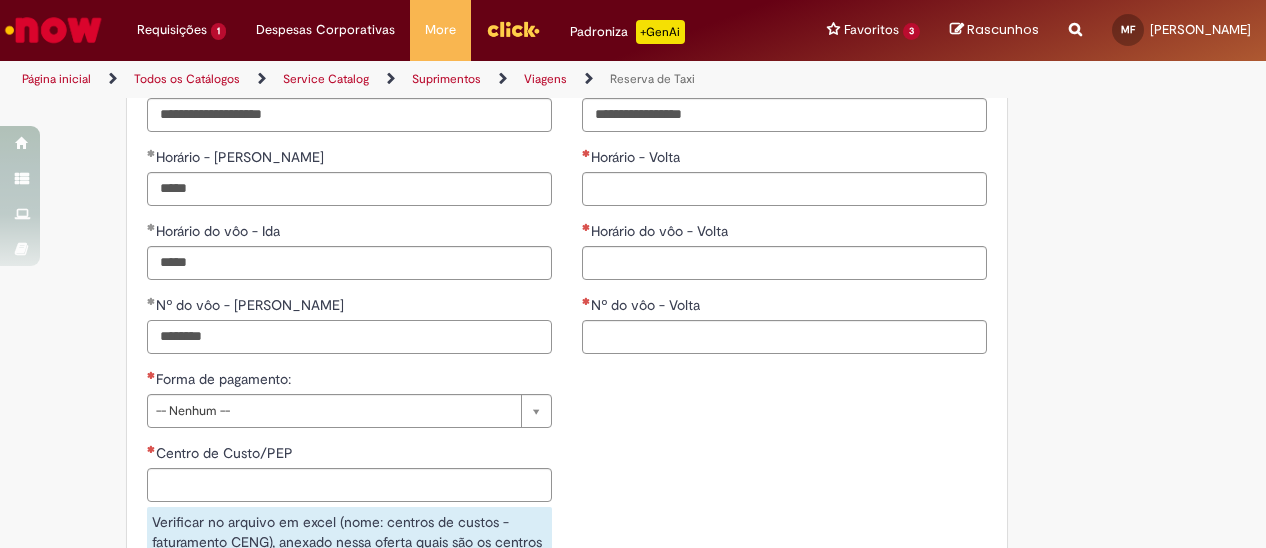 type on "*******" 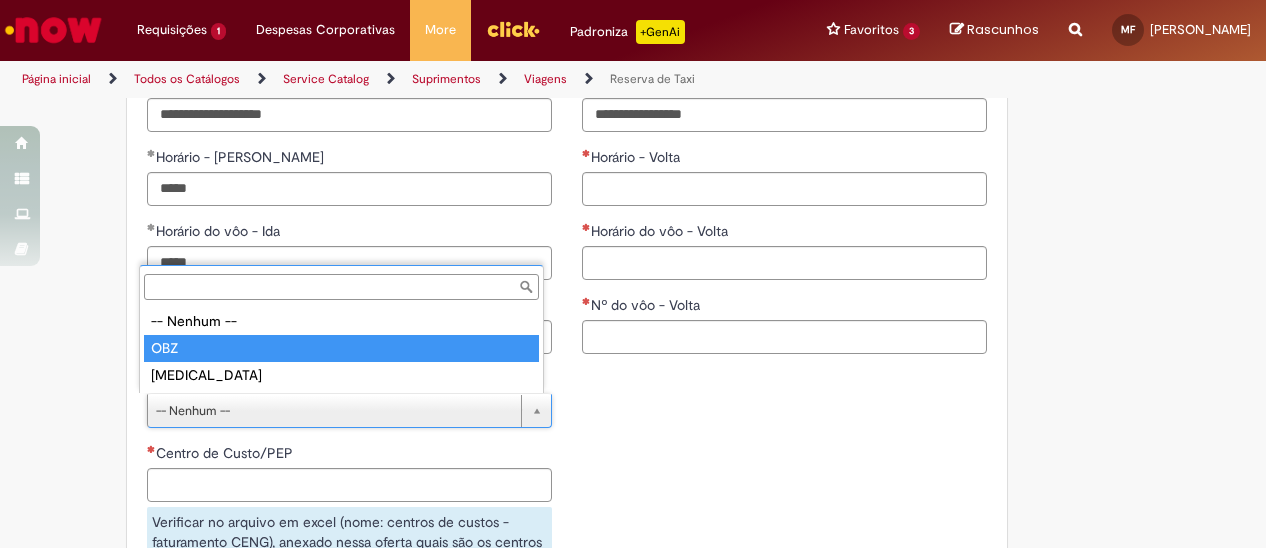 type on "***" 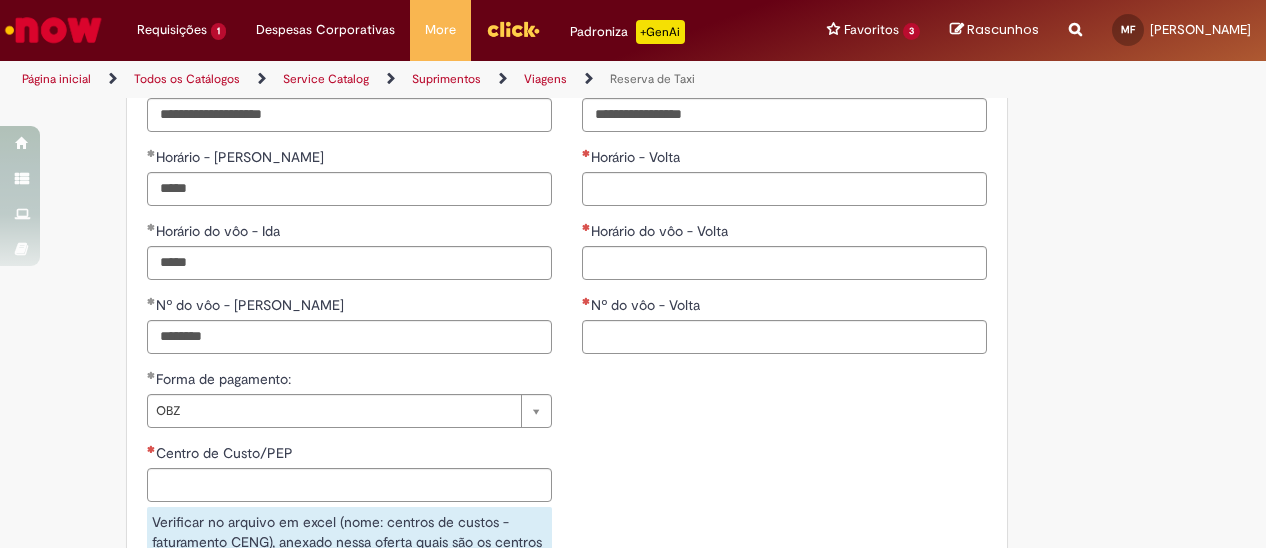 click on "**********" at bounding box center [567, 490] 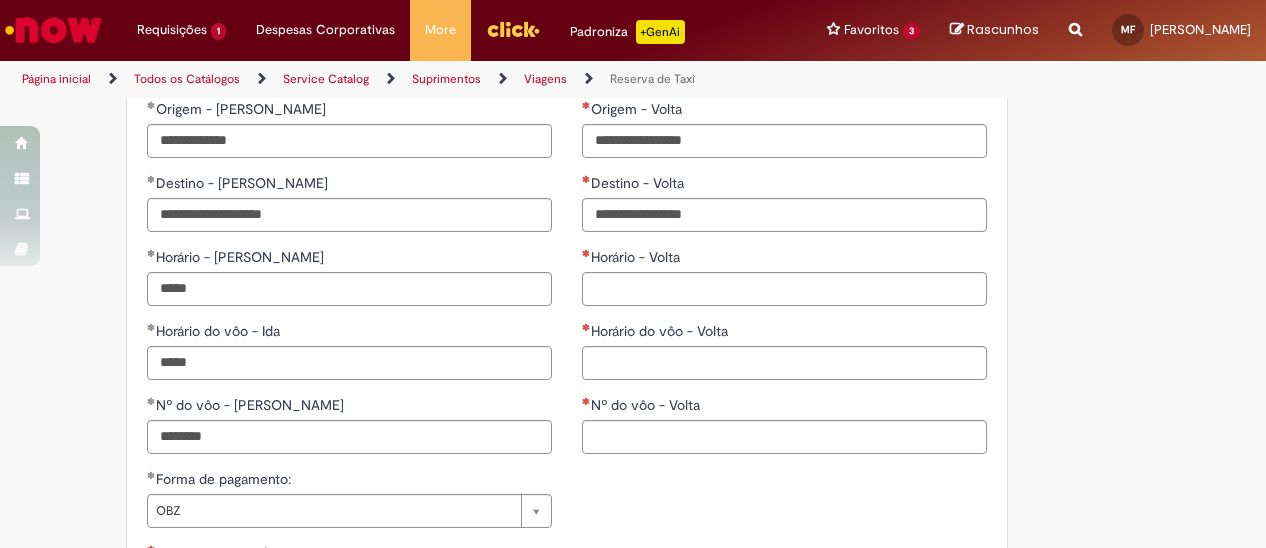scroll, scrollTop: 1513, scrollLeft: 0, axis: vertical 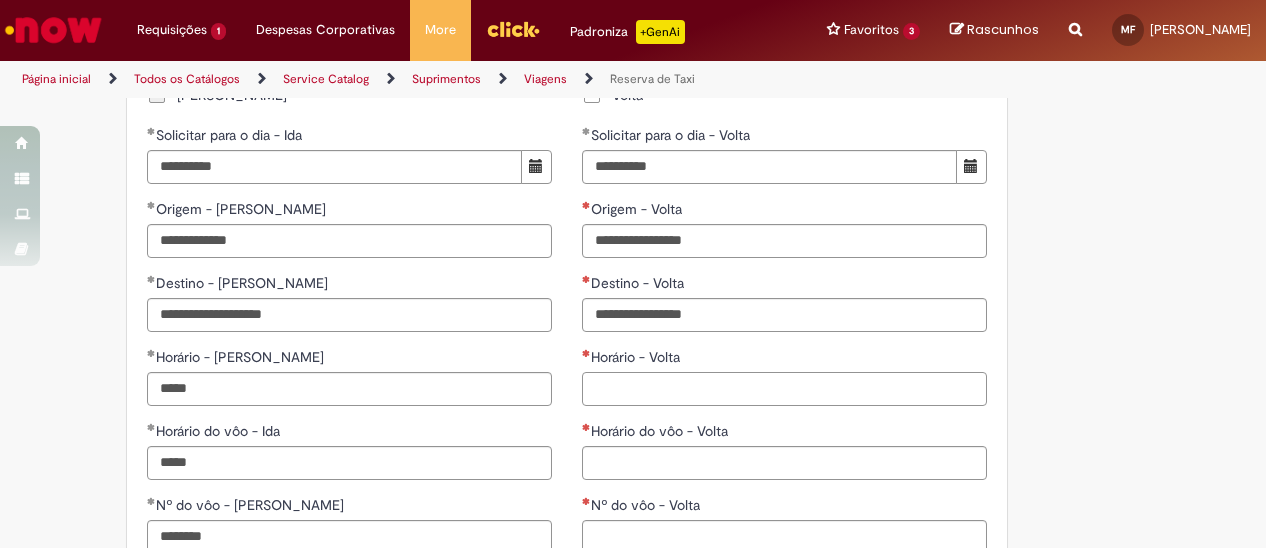 click on "Horário - Volta" at bounding box center [784, 389] 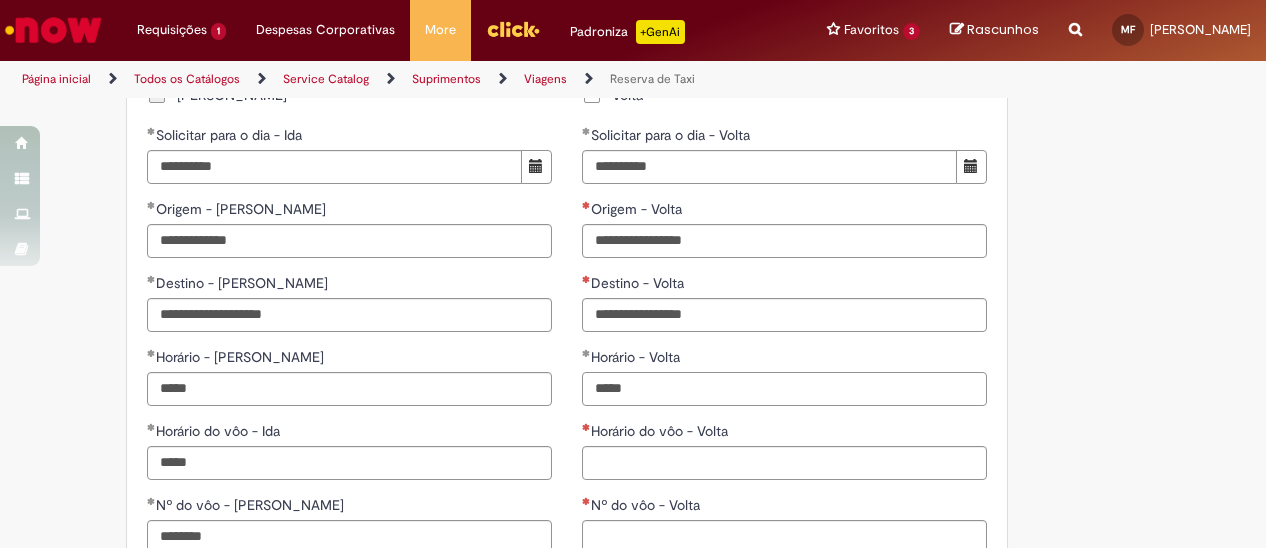type on "*****" 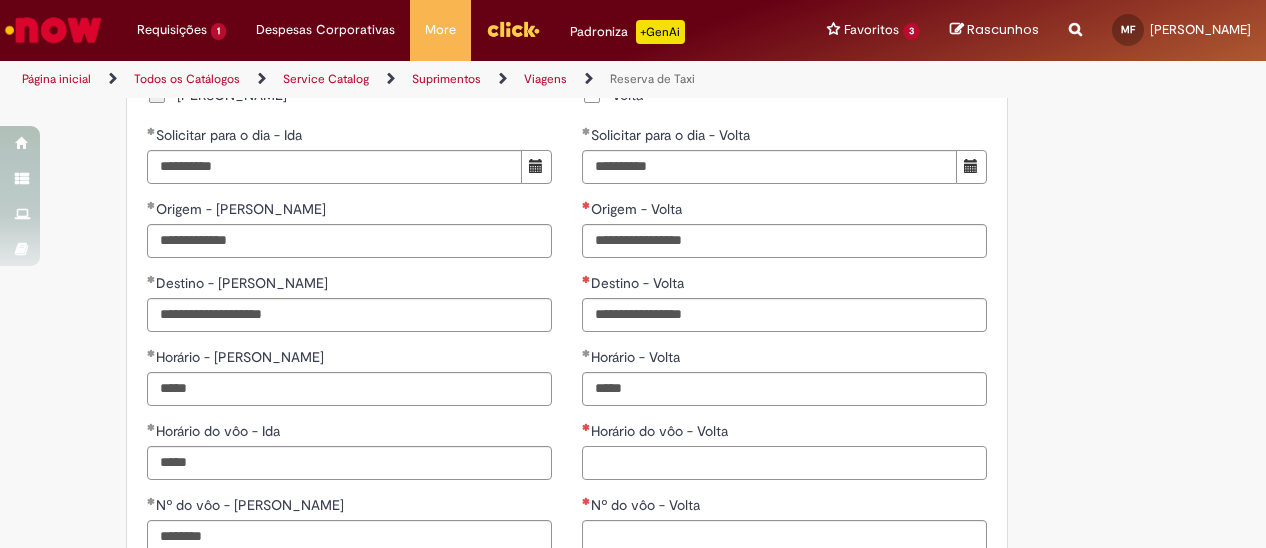 click on "Horário do vôo - Volta" at bounding box center [784, 463] 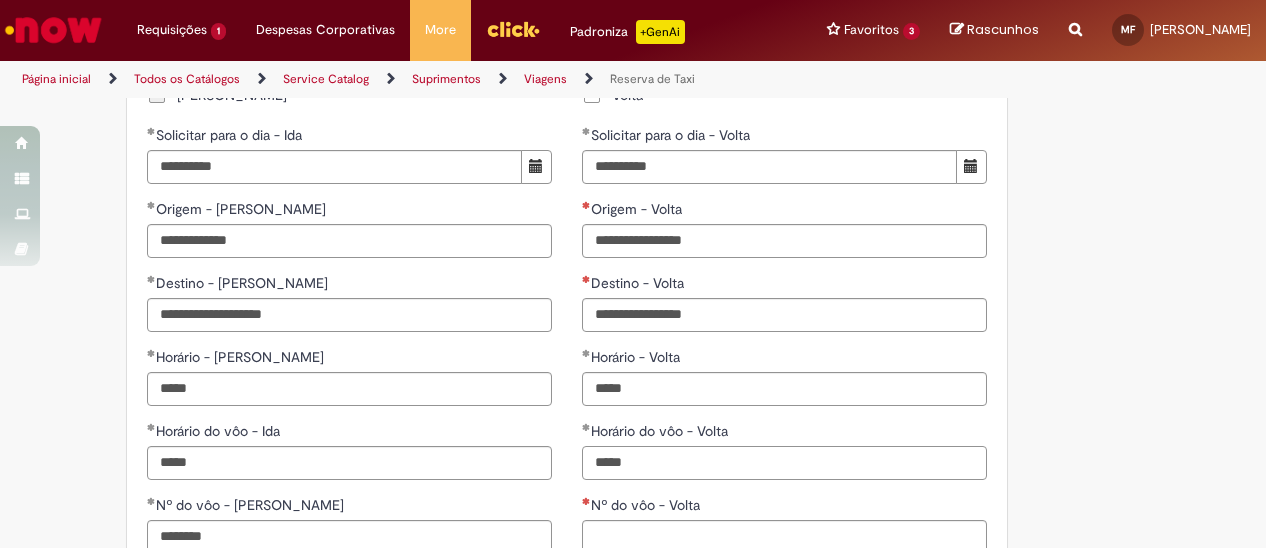 type on "*****" 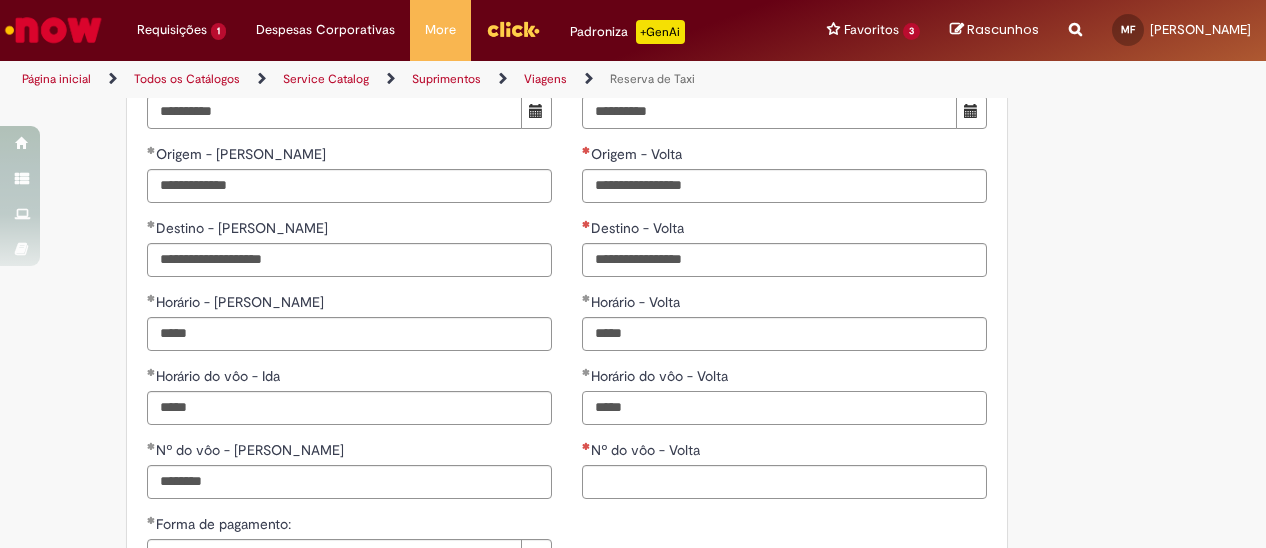 scroll, scrollTop: 1613, scrollLeft: 0, axis: vertical 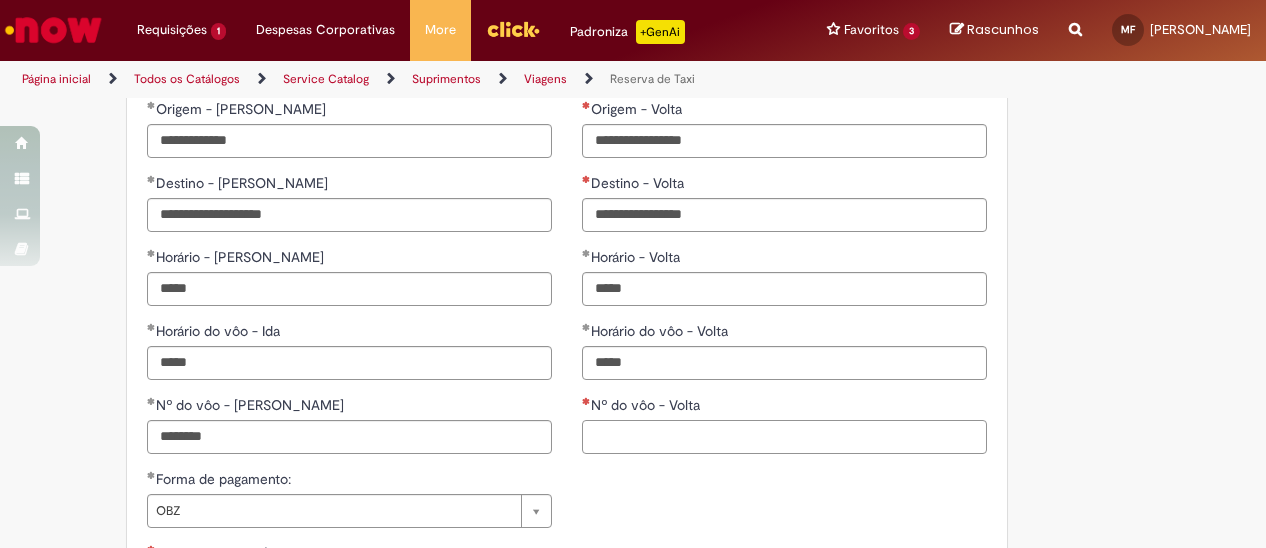 click on "Nº do vôo - Volta" at bounding box center [784, 437] 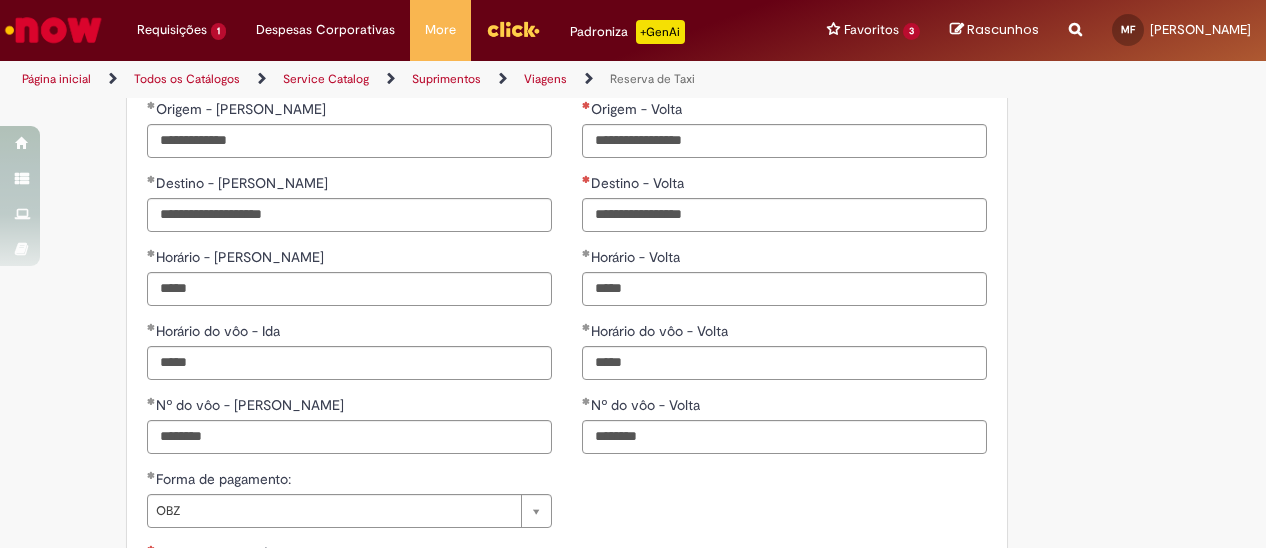 click on "**********" at bounding box center [567, 590] 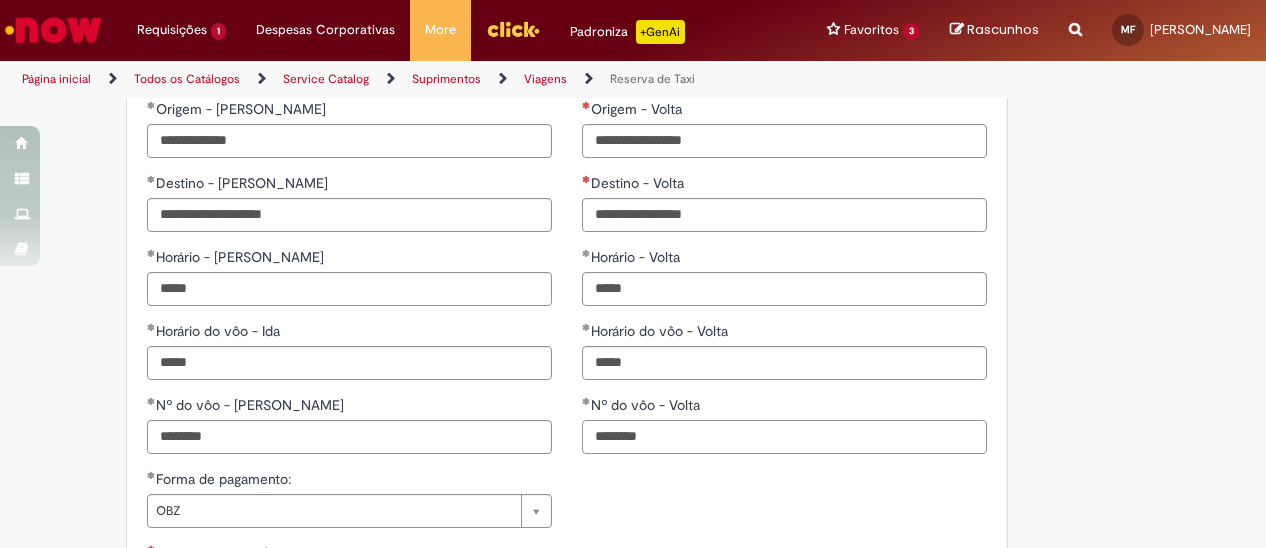 click on "*******" at bounding box center (784, 437) 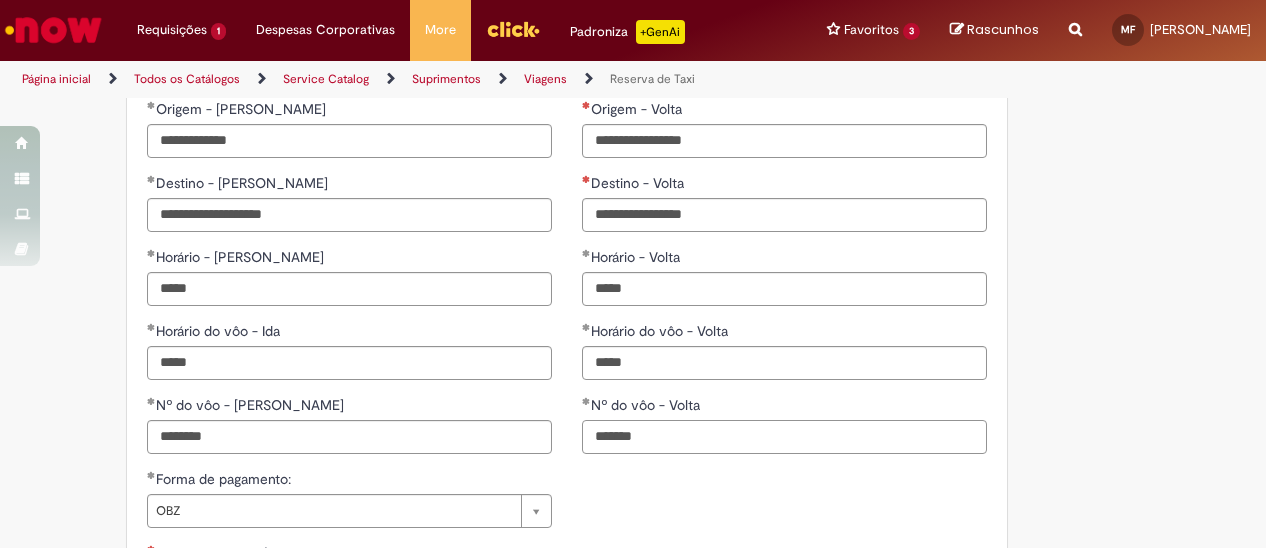 type on "*******" 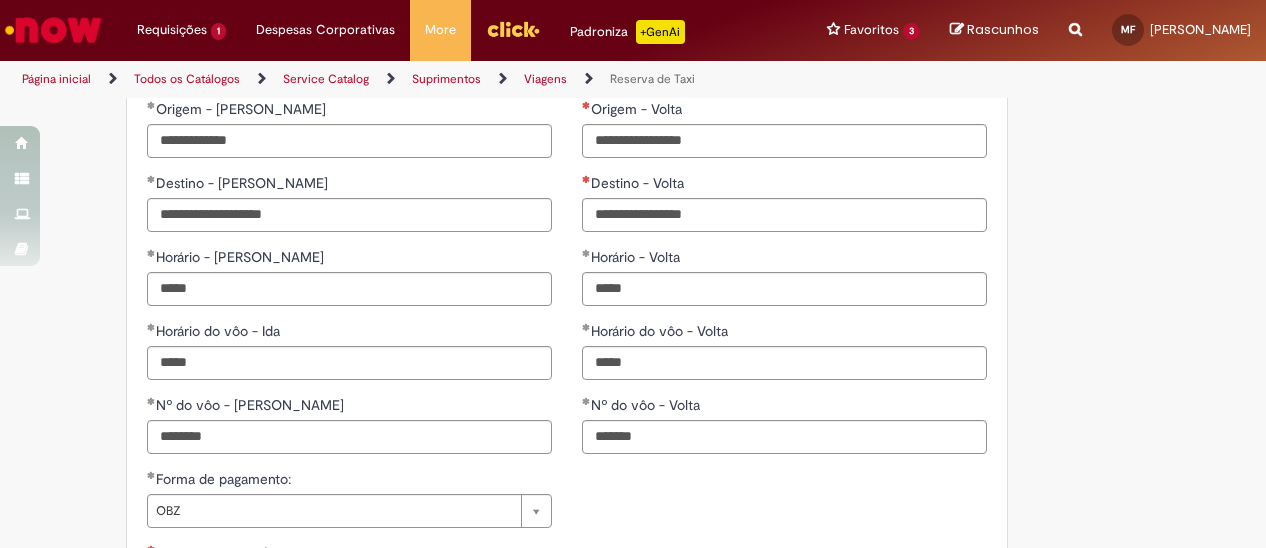 click on "**********" at bounding box center (567, 590) 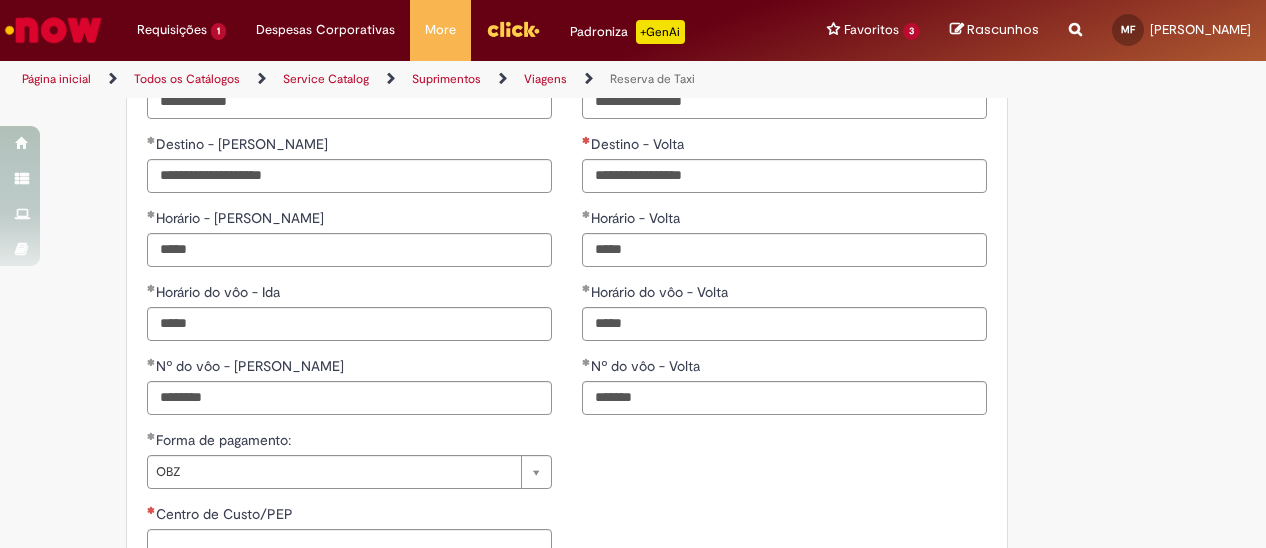 scroll, scrollTop: 1713, scrollLeft: 0, axis: vertical 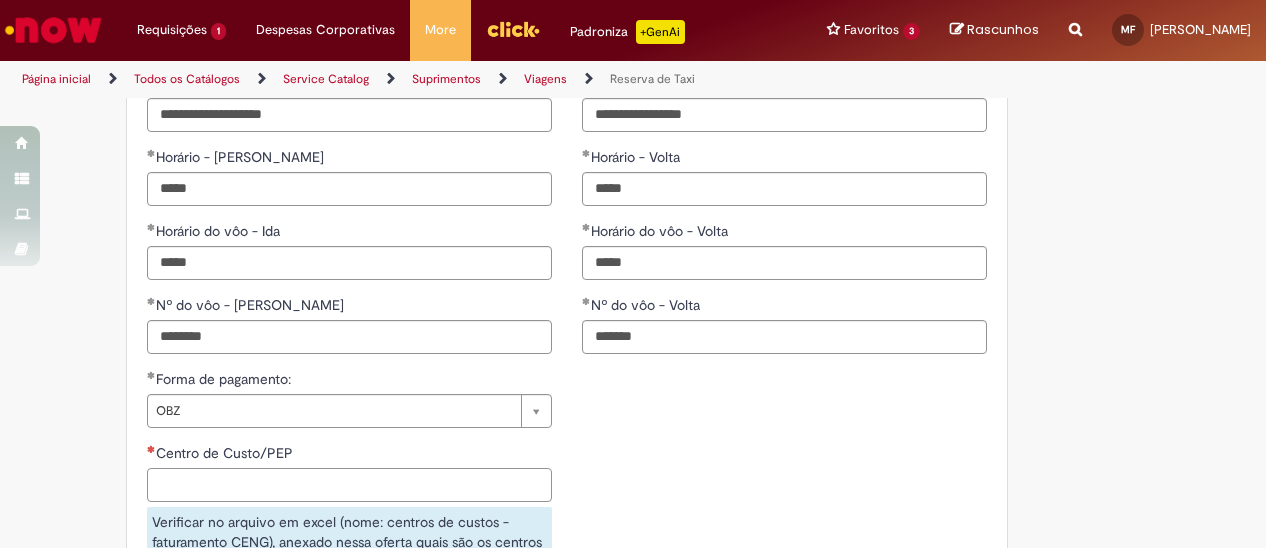 click on "Centro de Custo/PEP" at bounding box center (349, 485) 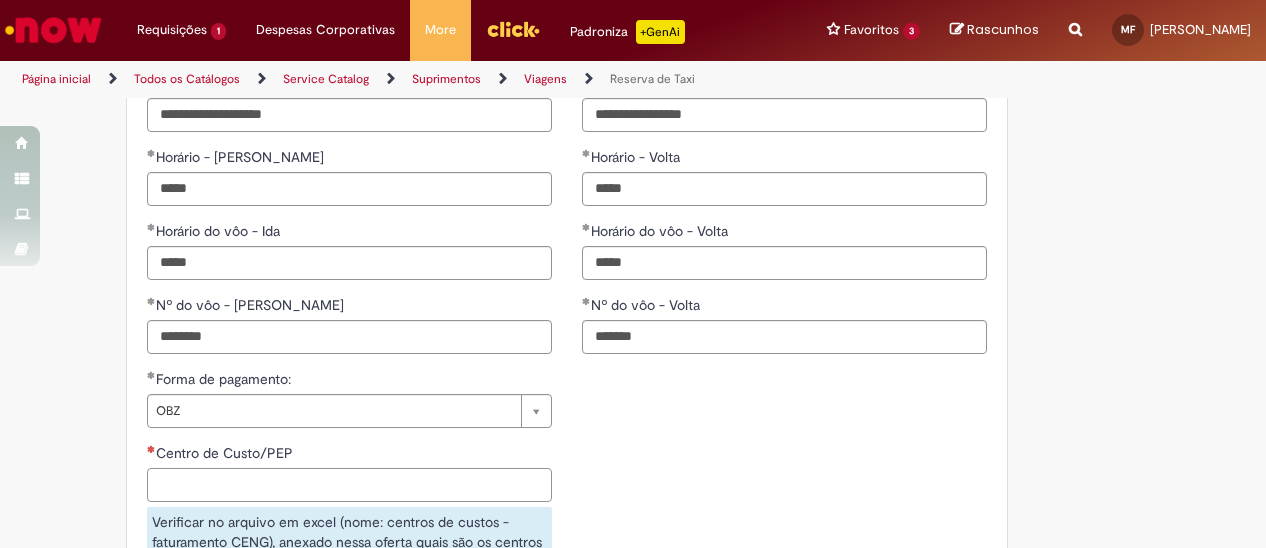 scroll, scrollTop: 1813, scrollLeft: 0, axis: vertical 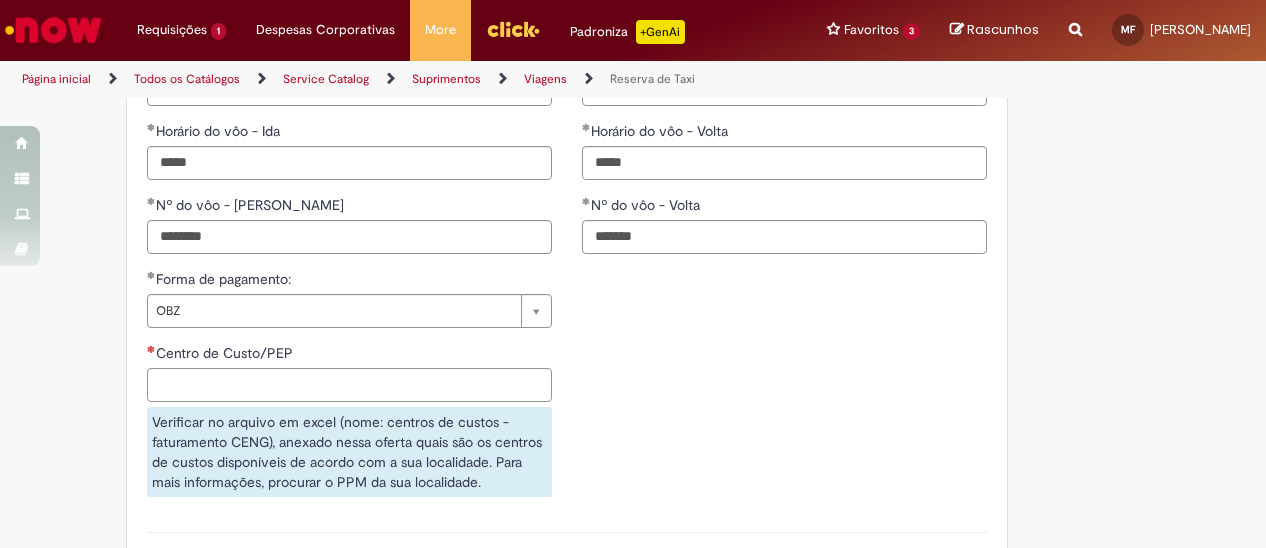 paste on "**********" 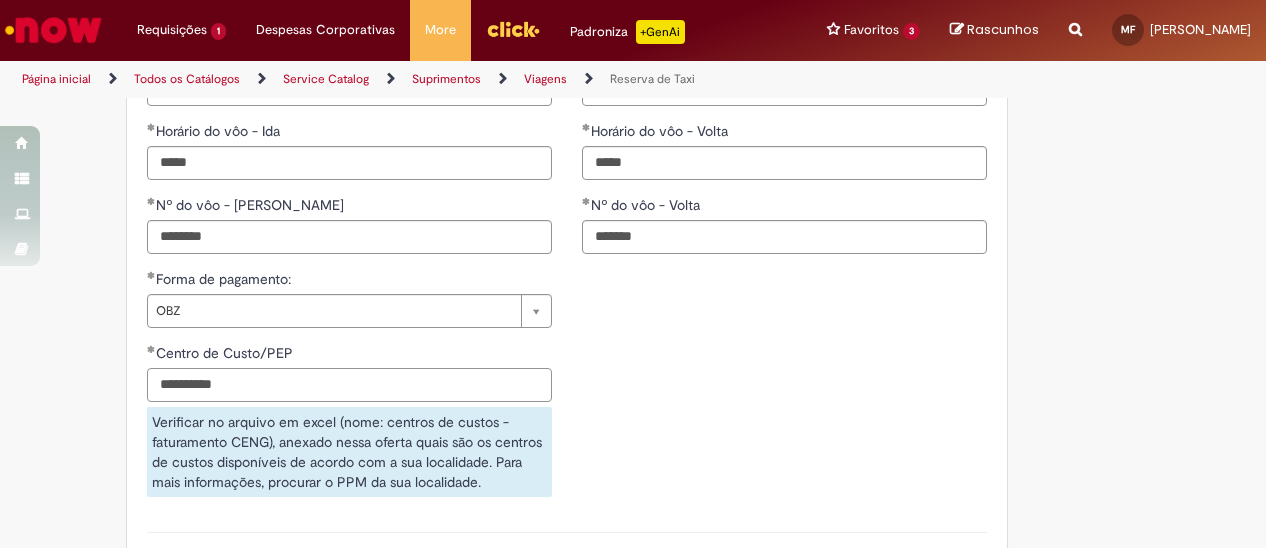 scroll, scrollTop: 1413, scrollLeft: 0, axis: vertical 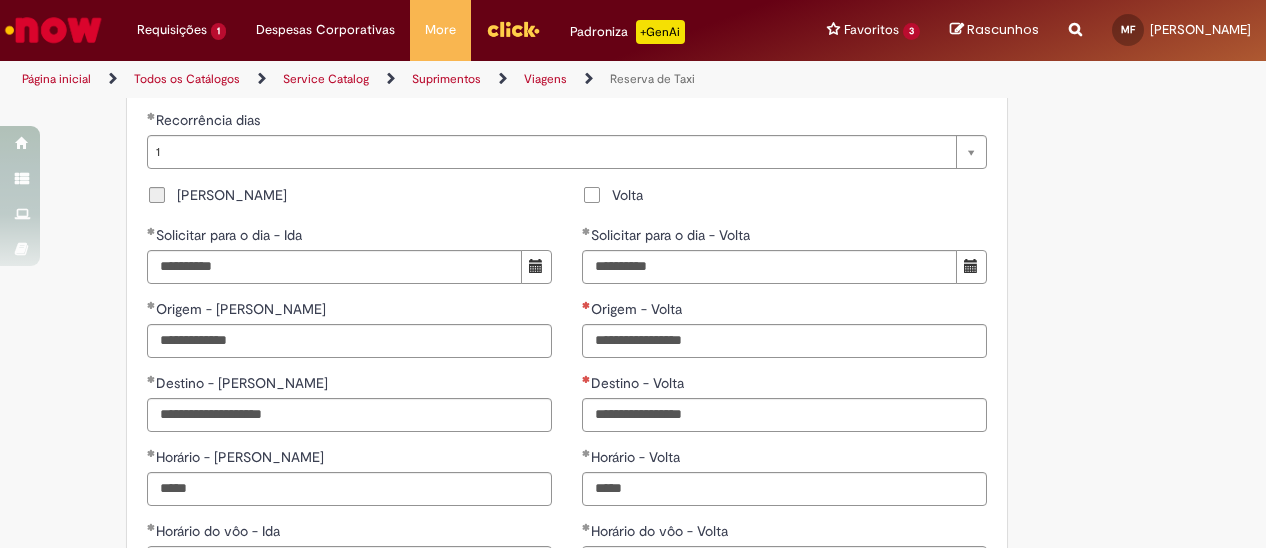 type on "**********" 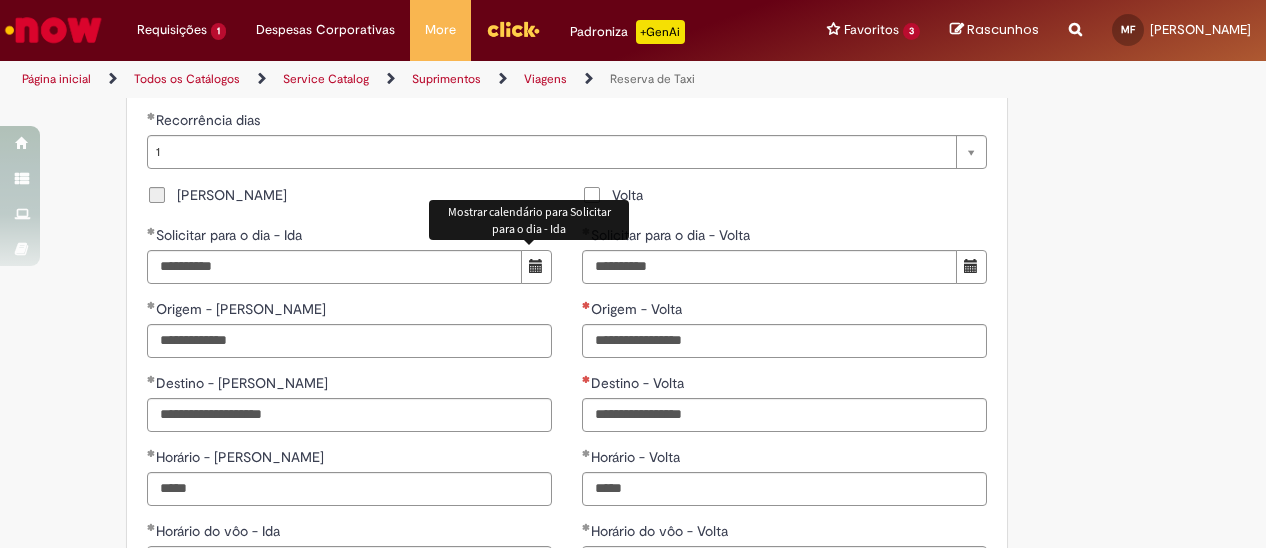 click at bounding box center [536, 267] 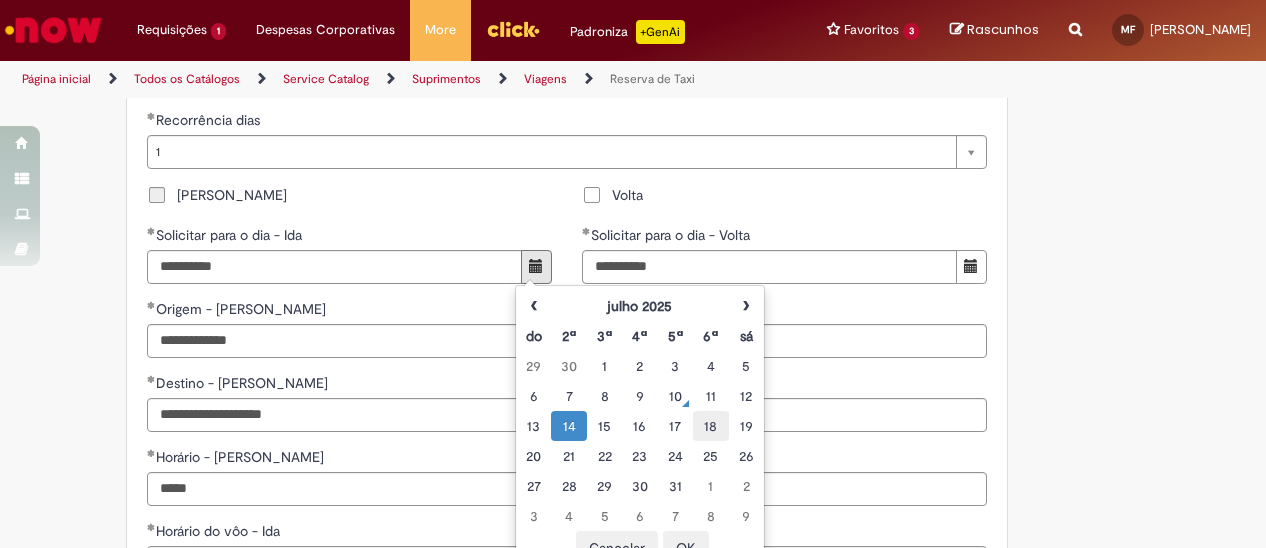 click on "18" at bounding box center (710, 426) 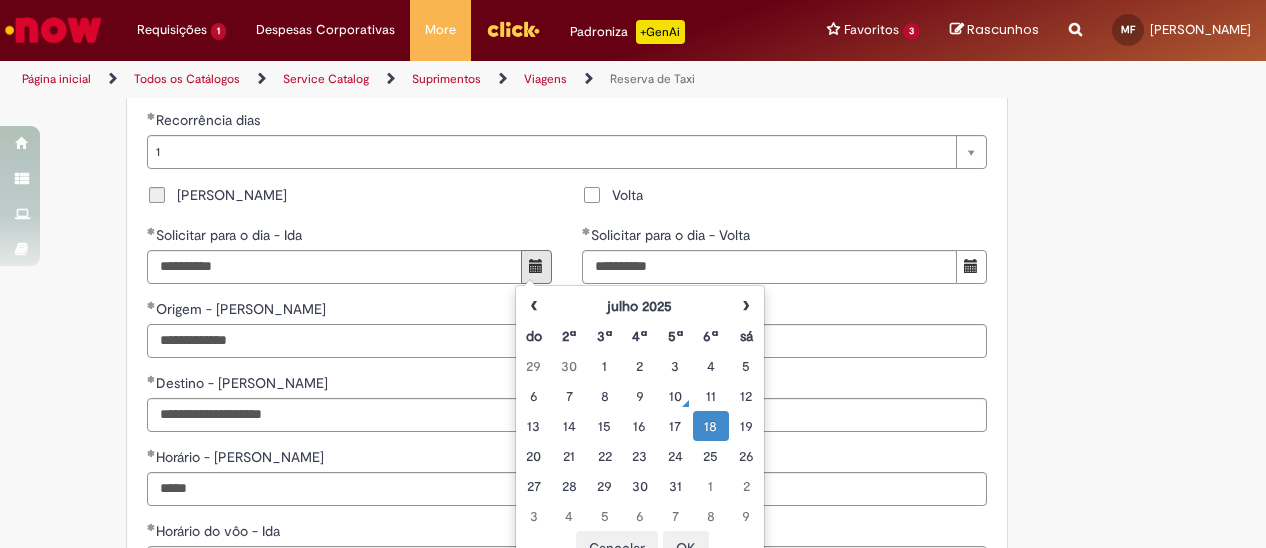 click on "**********" at bounding box center [349, 341] 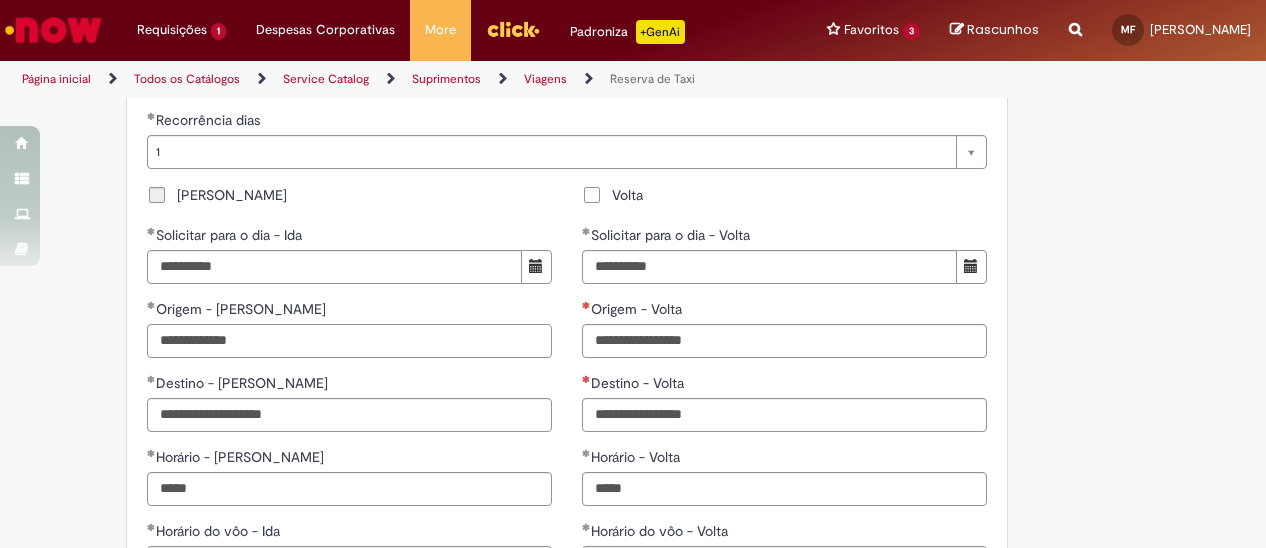 drag, startPoint x: 362, startPoint y: 335, endPoint x: -8, endPoint y: 301, distance: 371.55887 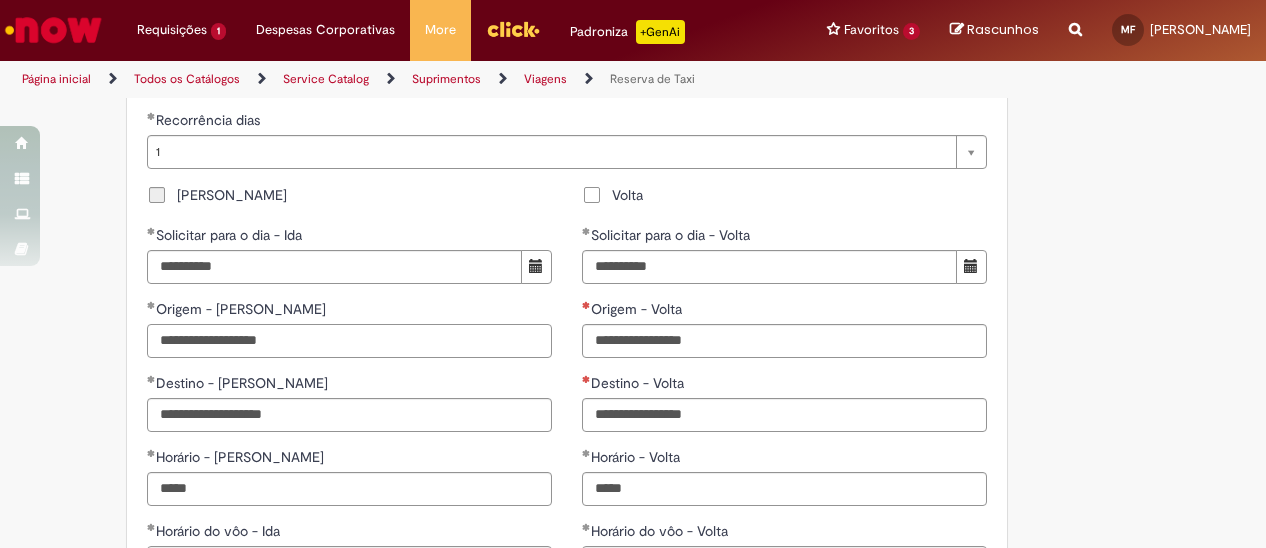 type on "**********" 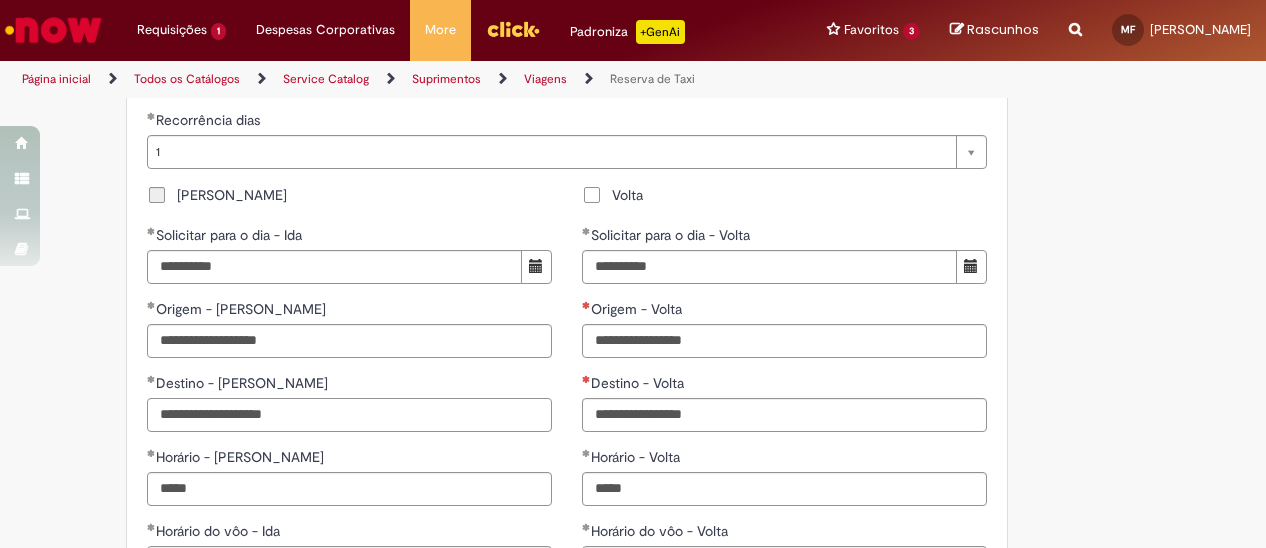 drag, startPoint x: 312, startPoint y: 407, endPoint x: 2, endPoint y: 385, distance: 310.77966 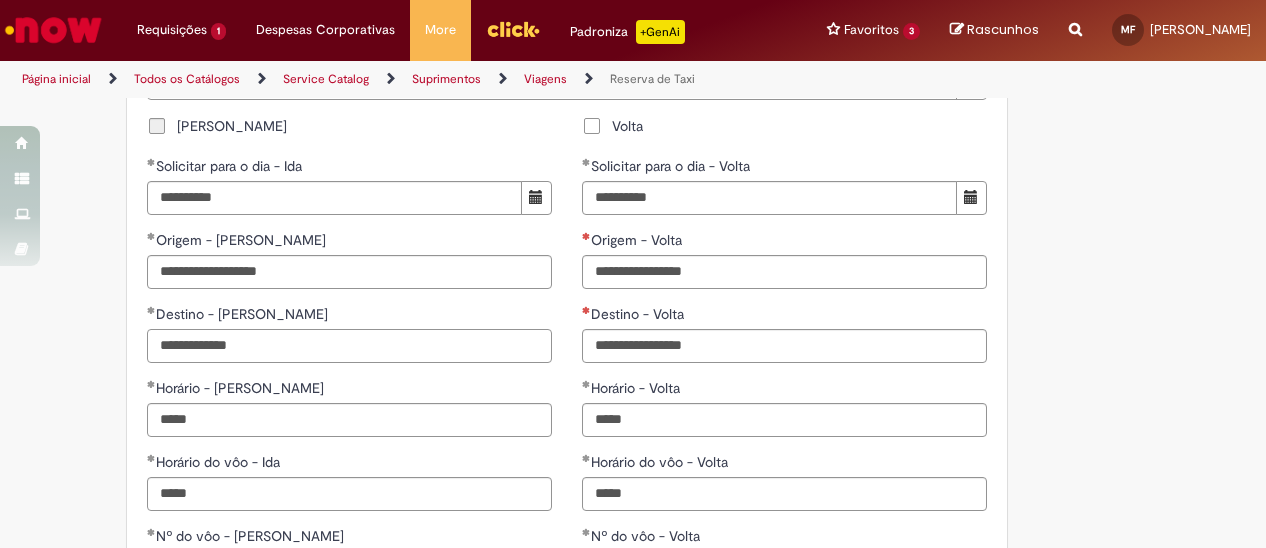 scroll, scrollTop: 1513, scrollLeft: 0, axis: vertical 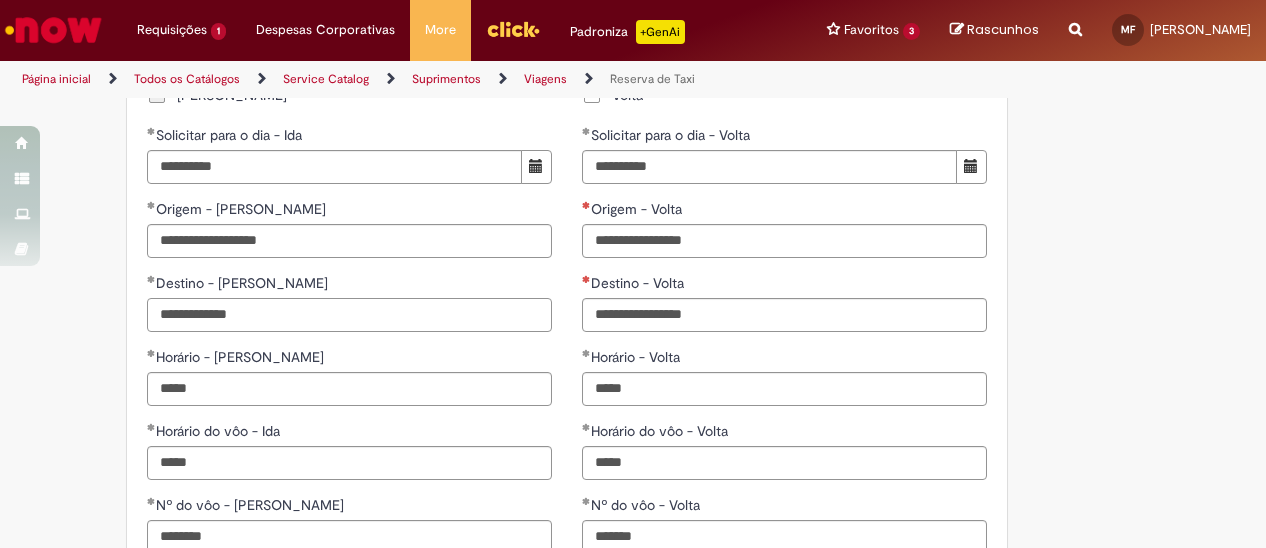 type on "**********" 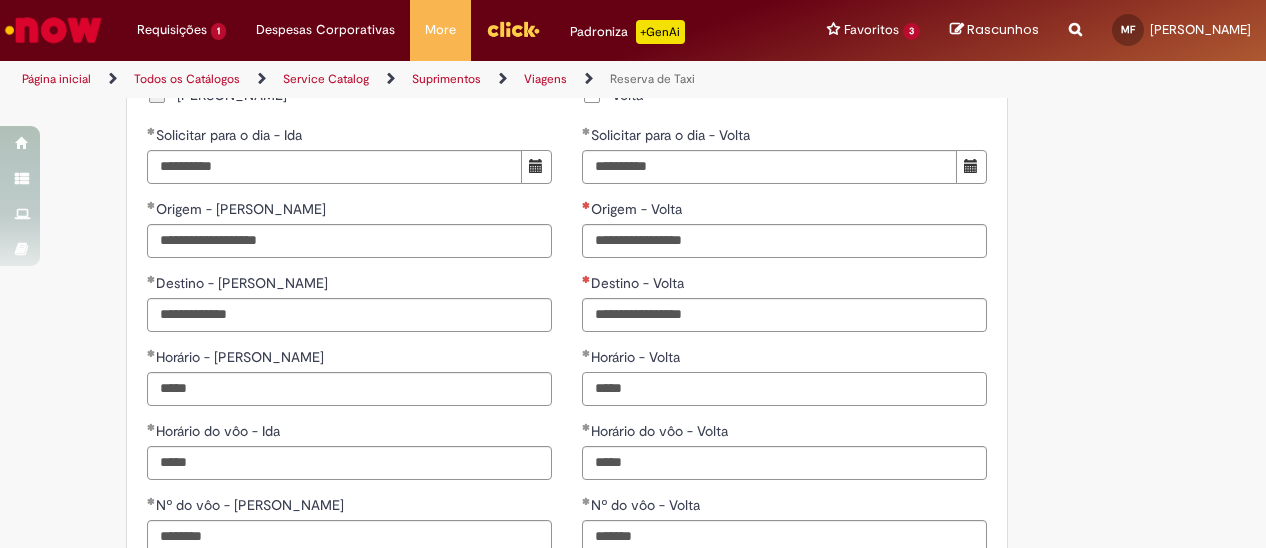 drag, startPoint x: 645, startPoint y: 381, endPoint x: 484, endPoint y: 387, distance: 161.11176 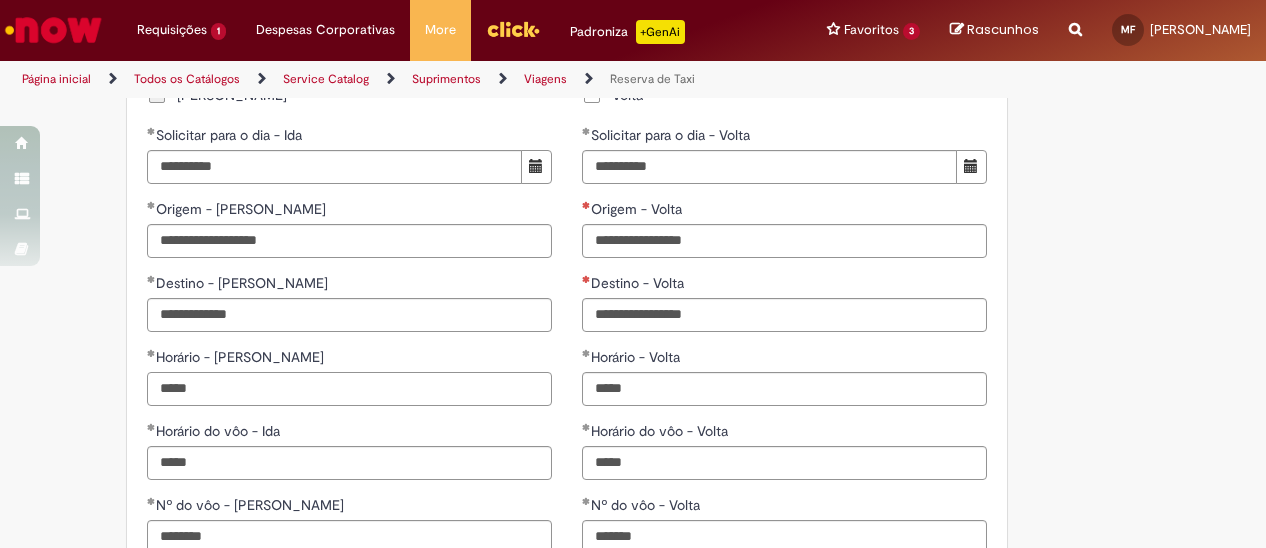 drag, startPoint x: 206, startPoint y: 374, endPoint x: -8, endPoint y: 373, distance: 214.00233 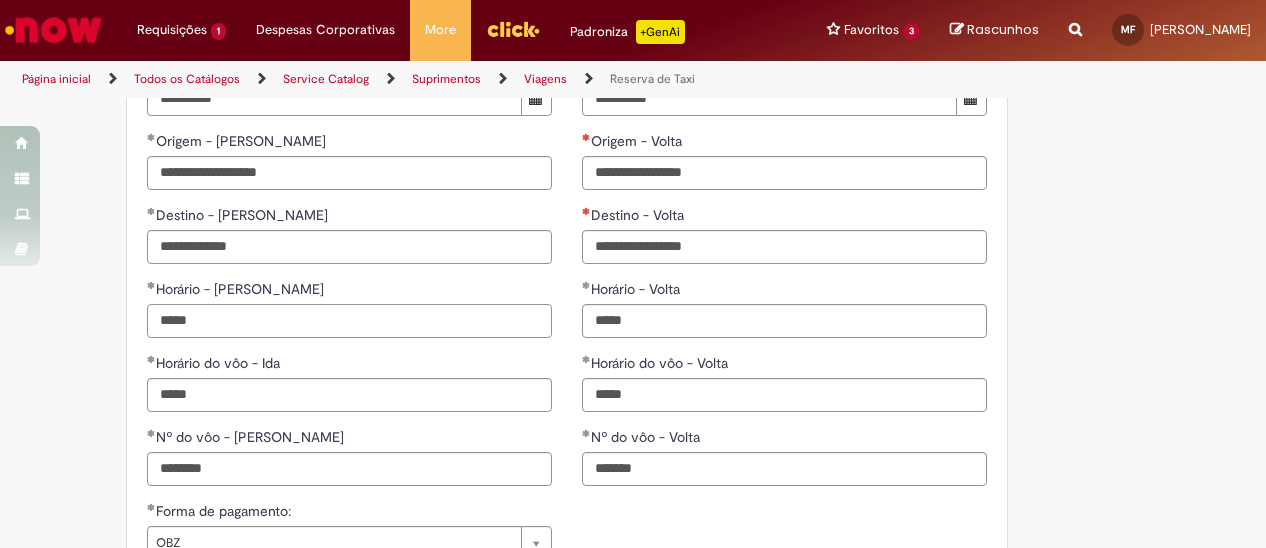 scroll, scrollTop: 1613, scrollLeft: 0, axis: vertical 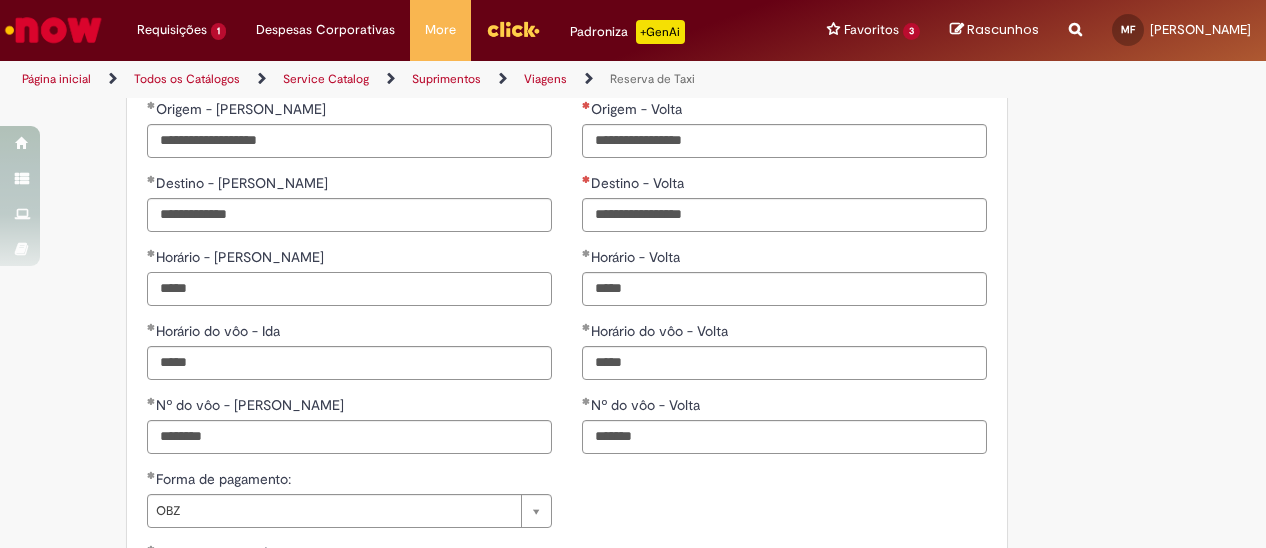 type on "*****" 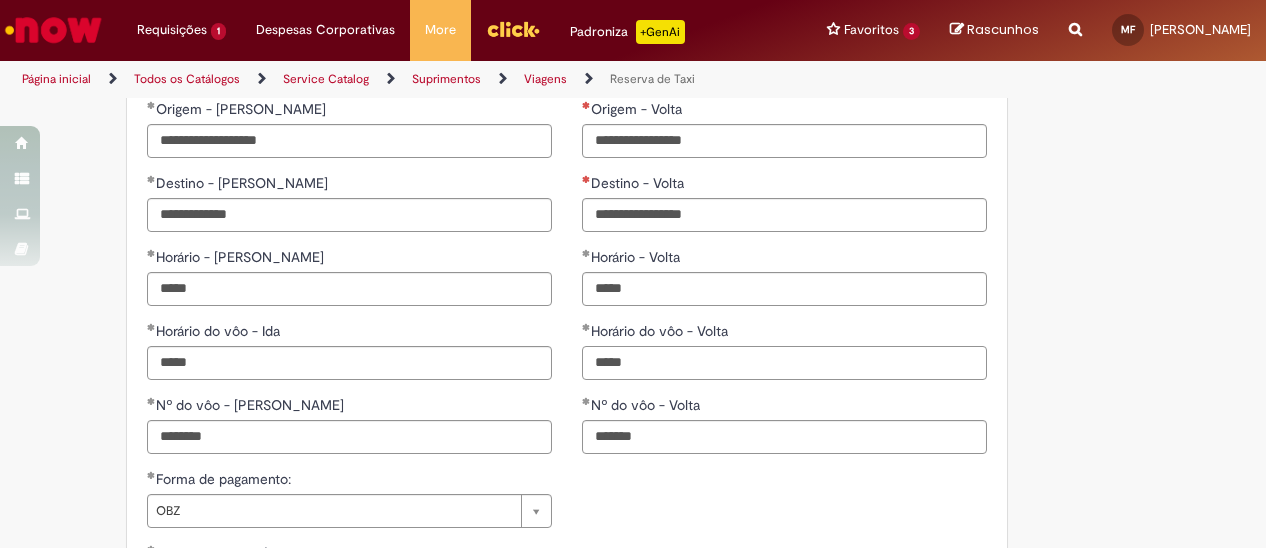 drag, startPoint x: 630, startPoint y: 358, endPoint x: 486, endPoint y: 362, distance: 144.05554 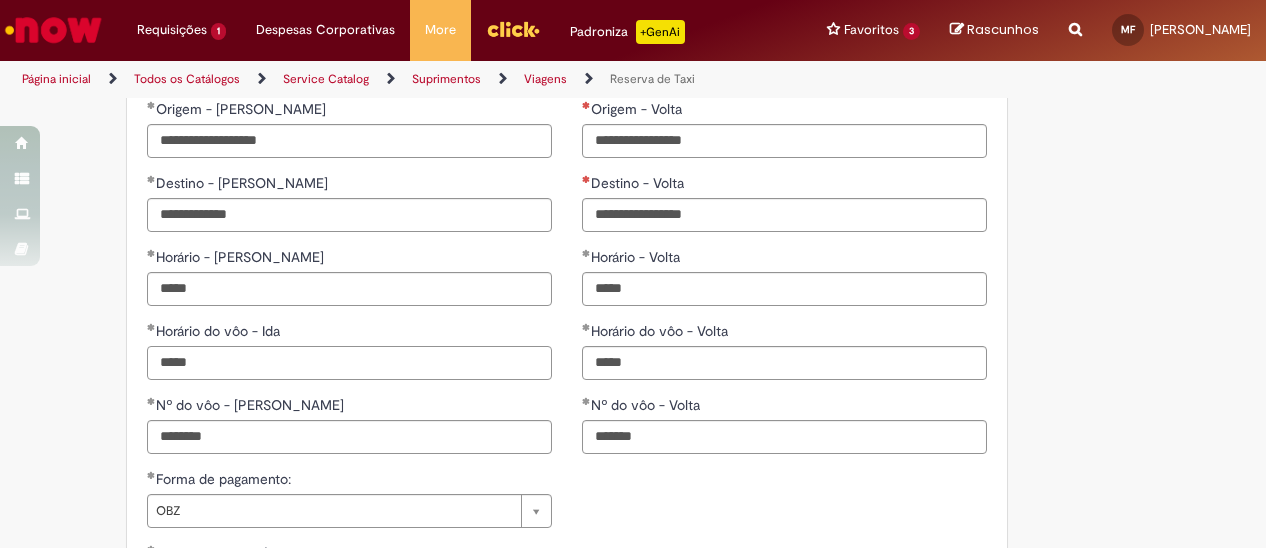drag, startPoint x: 263, startPoint y: 362, endPoint x: -8, endPoint y: 321, distance: 274.08392 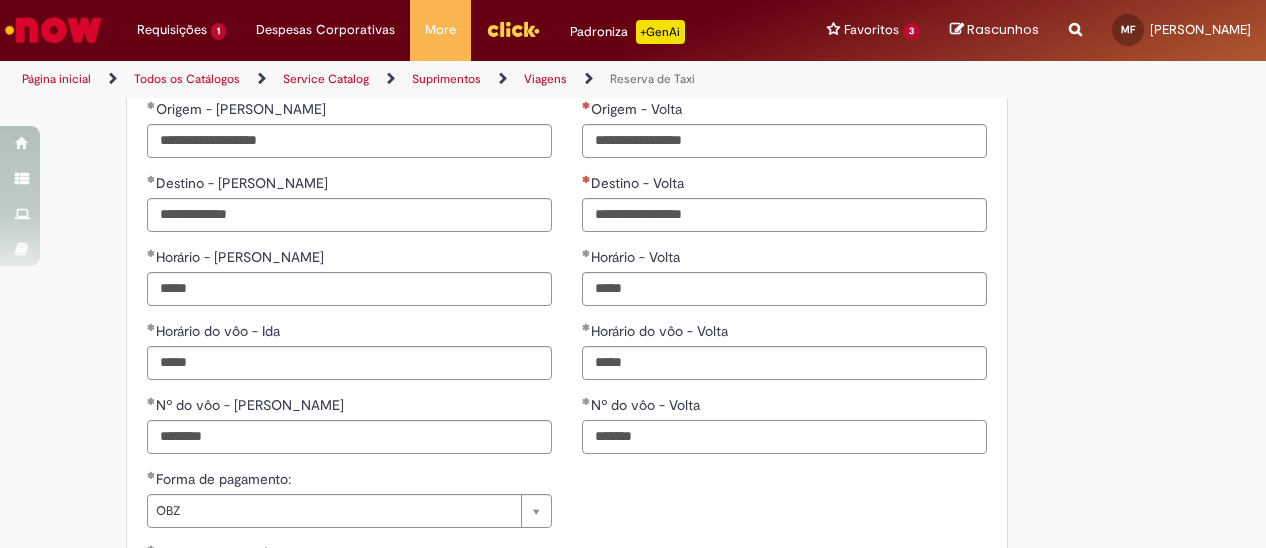 drag, startPoint x: 710, startPoint y: 434, endPoint x: 414, endPoint y: 423, distance: 296.2043 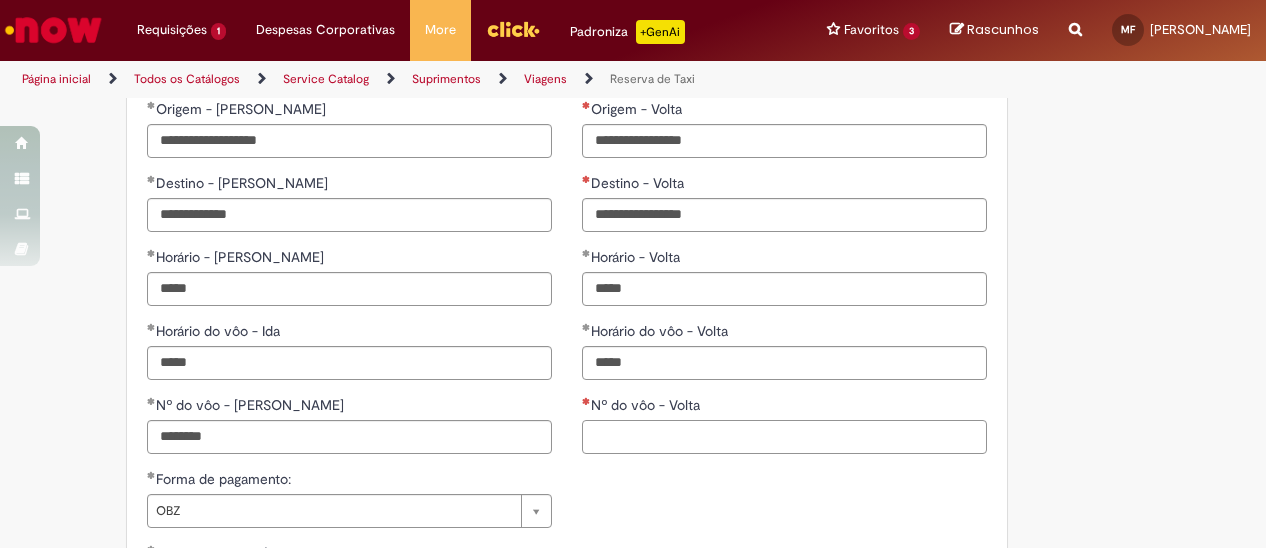 type 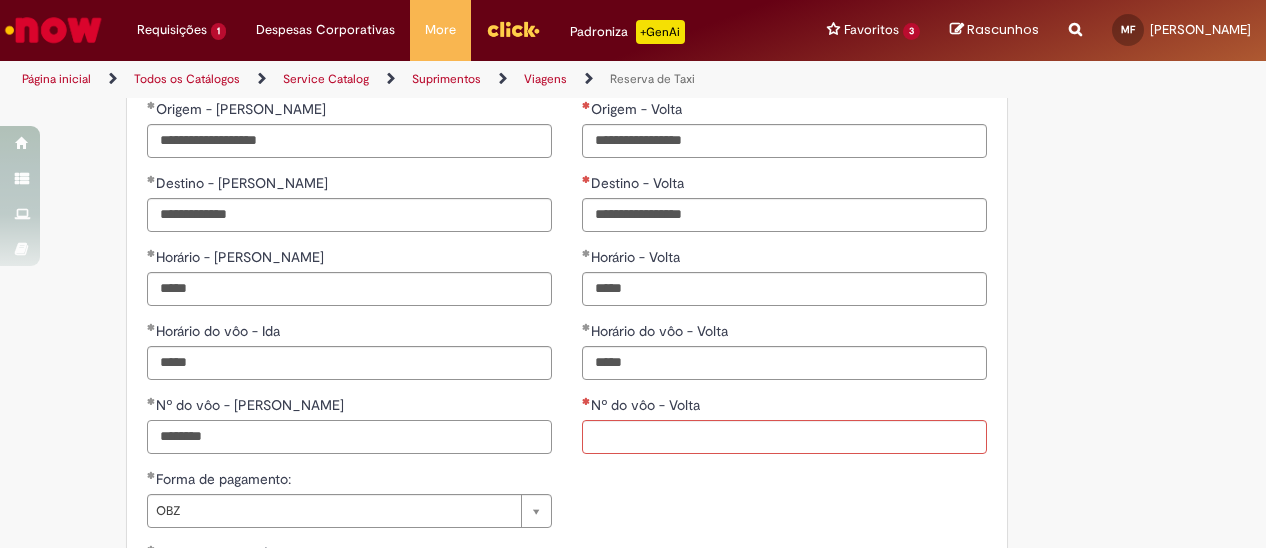 drag, startPoint x: 296, startPoint y: 435, endPoint x: -8, endPoint y: 373, distance: 310.25797 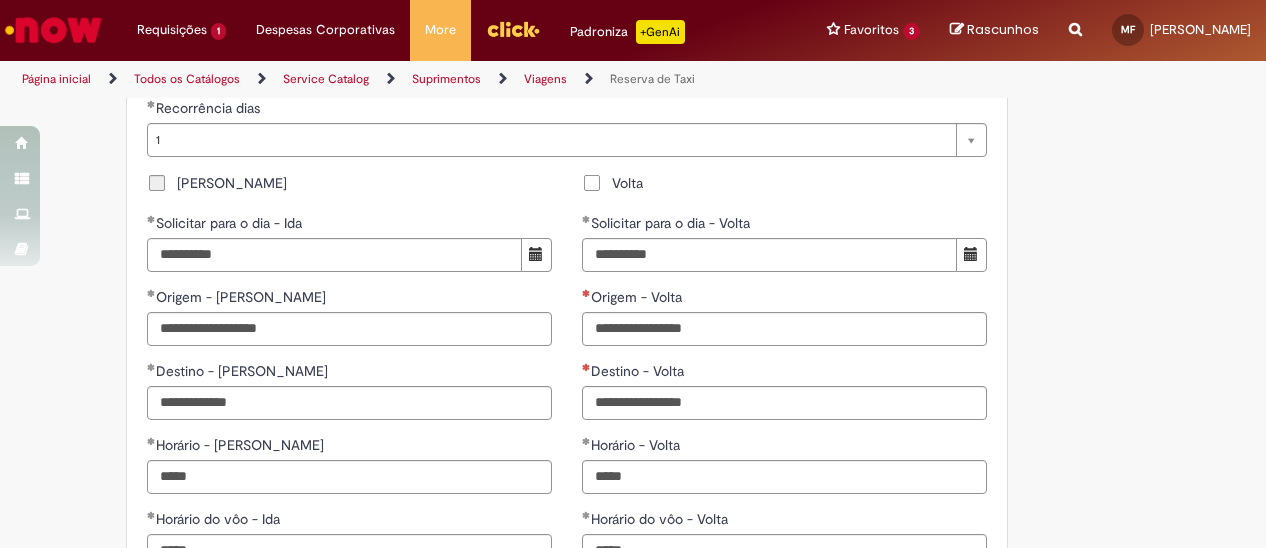 scroll, scrollTop: 1313, scrollLeft: 0, axis: vertical 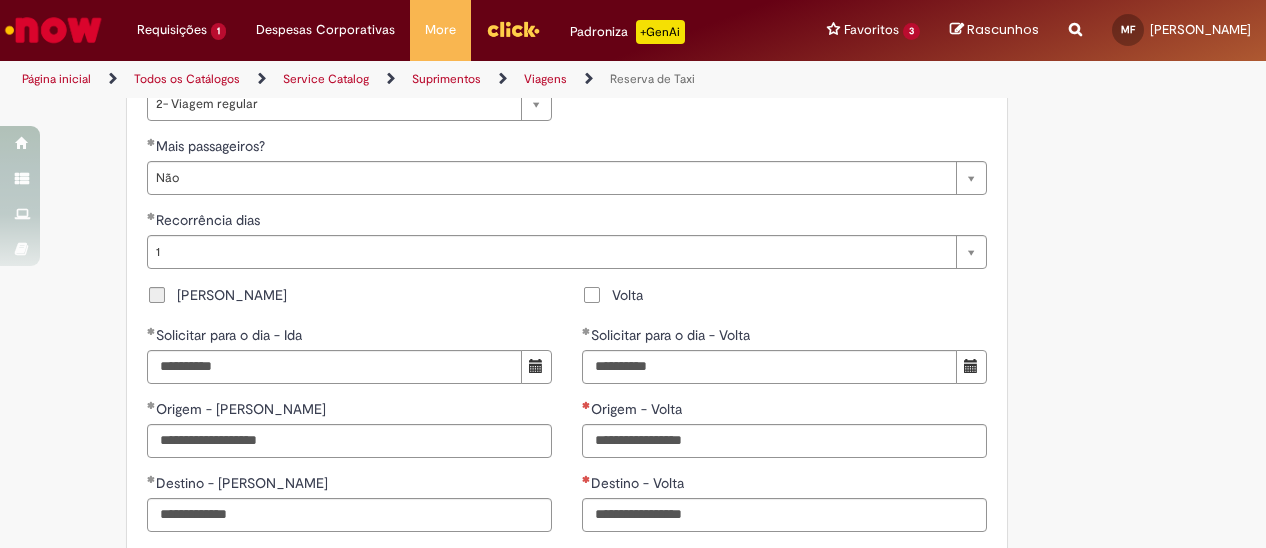 type on "*******" 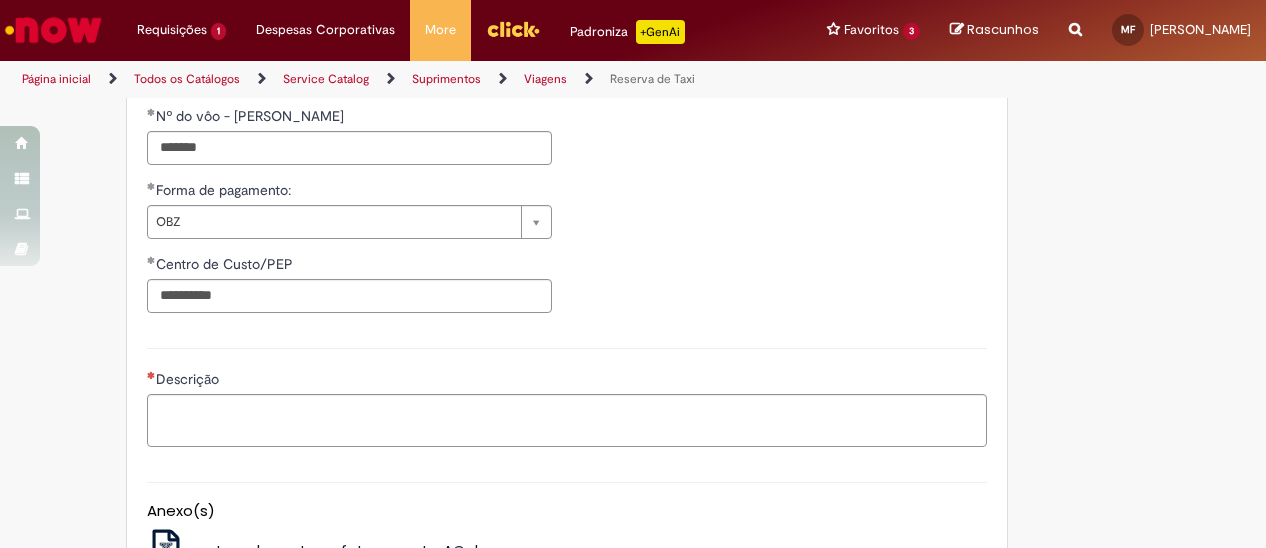 scroll, scrollTop: 1713, scrollLeft: 0, axis: vertical 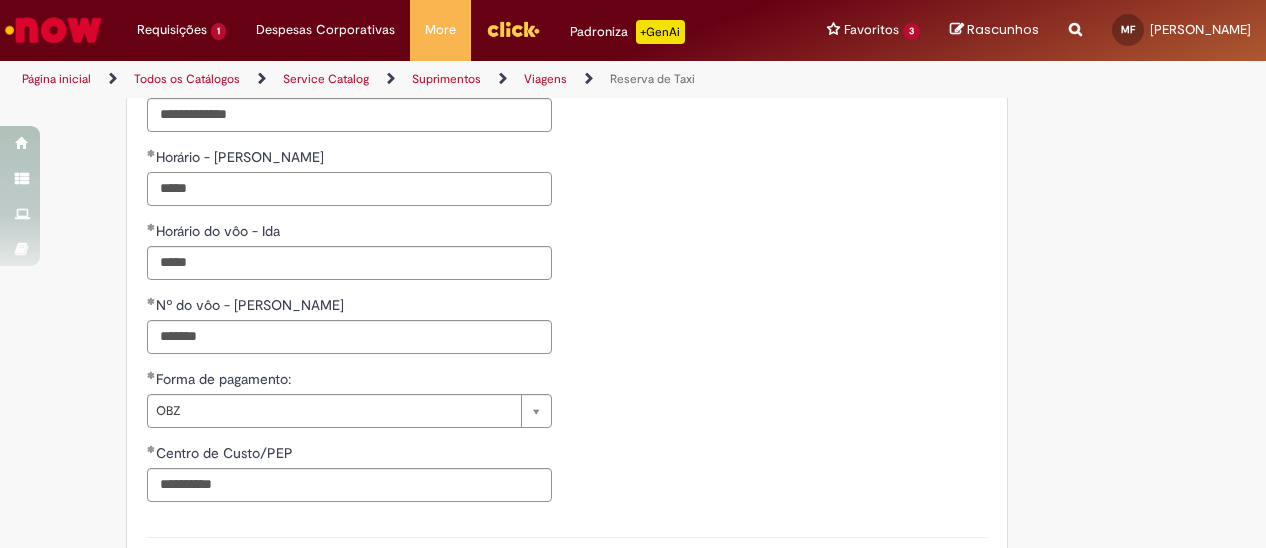 drag, startPoint x: 152, startPoint y: 183, endPoint x: 186, endPoint y: 186, distance: 34.132095 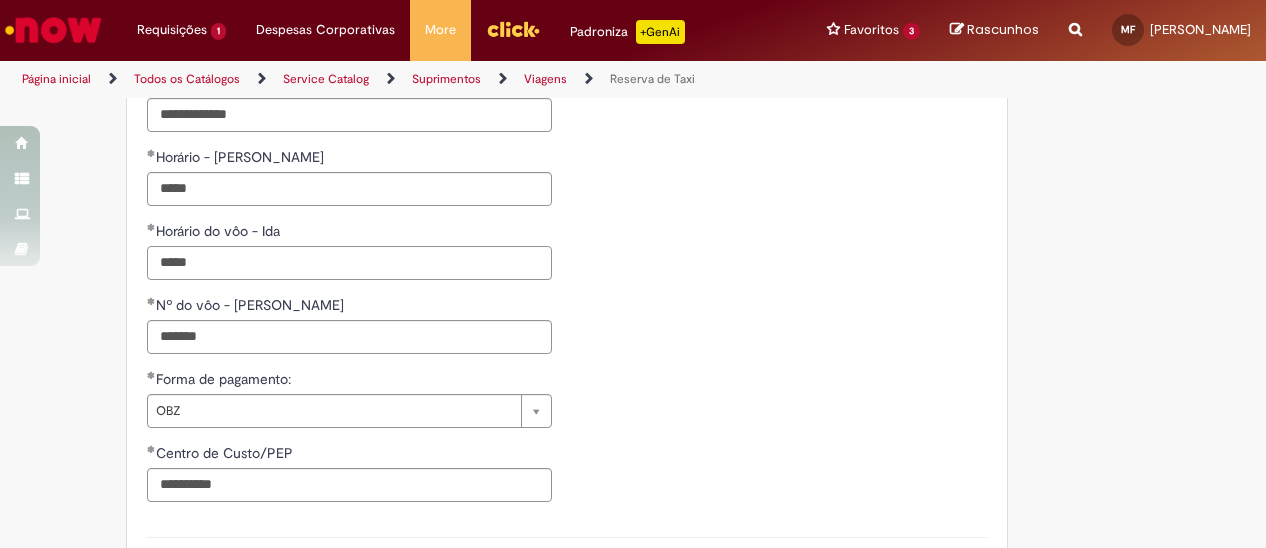 click on "*****" at bounding box center [349, 263] 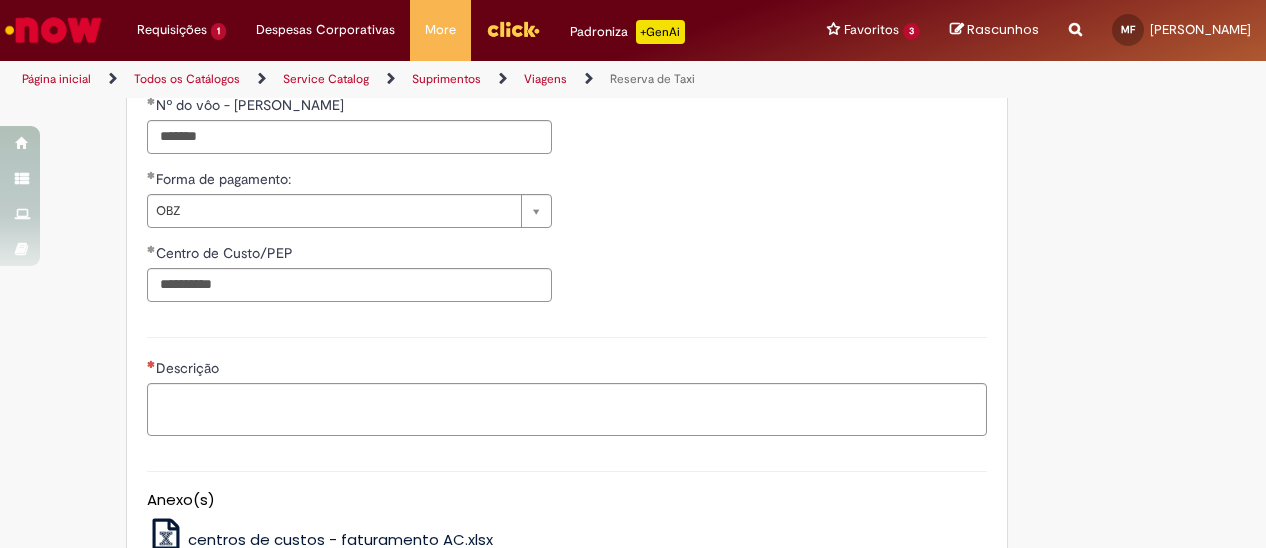 scroll, scrollTop: 2113, scrollLeft: 0, axis: vertical 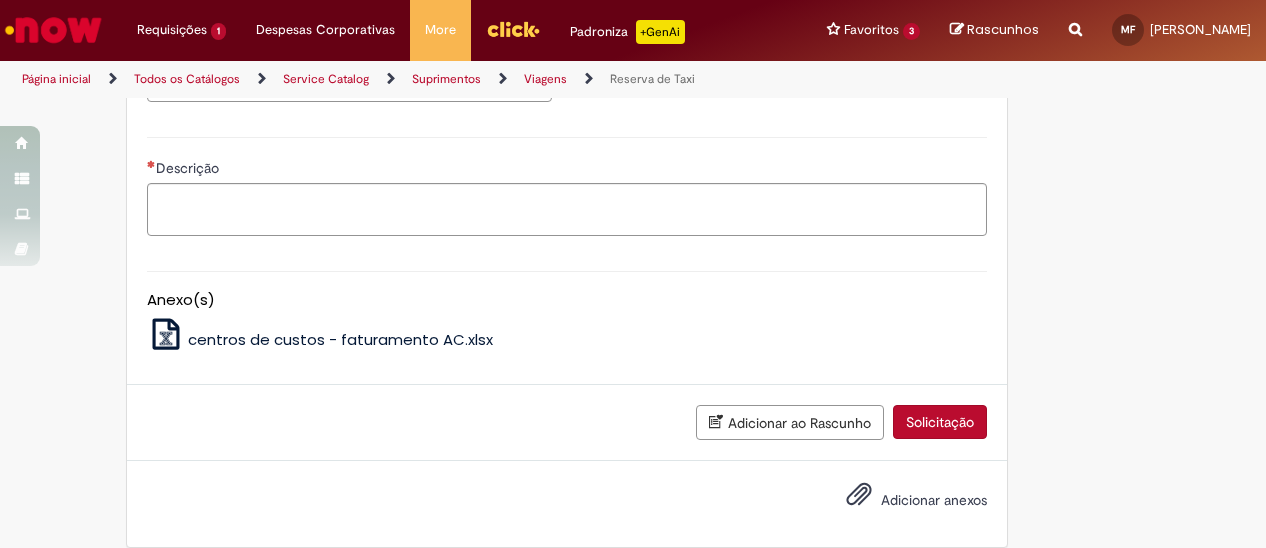 click on "Solicitação" at bounding box center (940, 422) 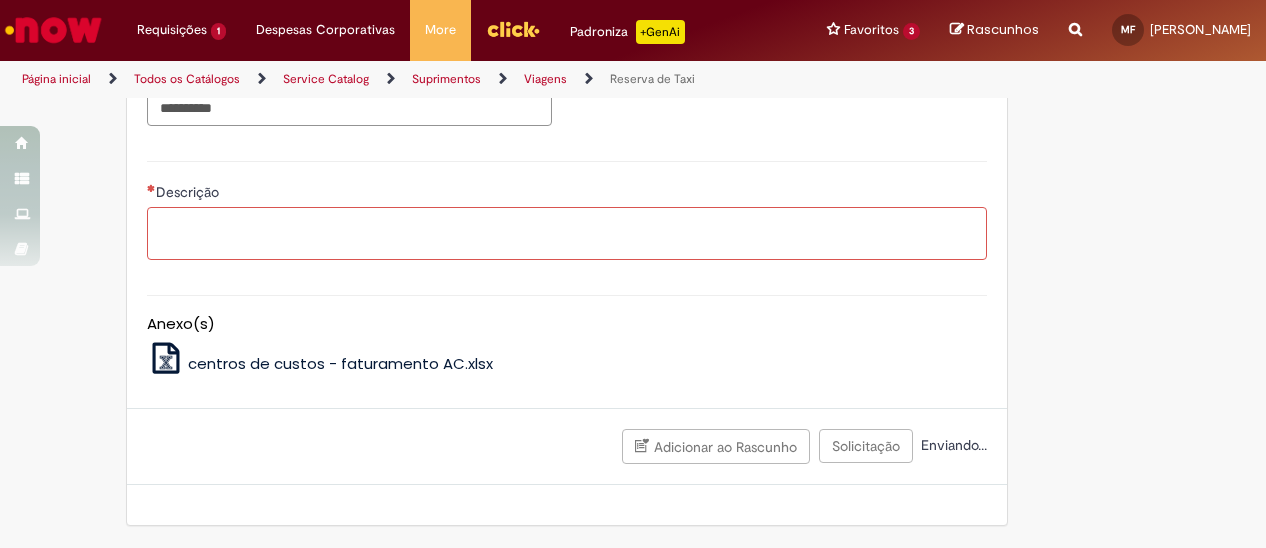 scroll, scrollTop: 2084, scrollLeft: 0, axis: vertical 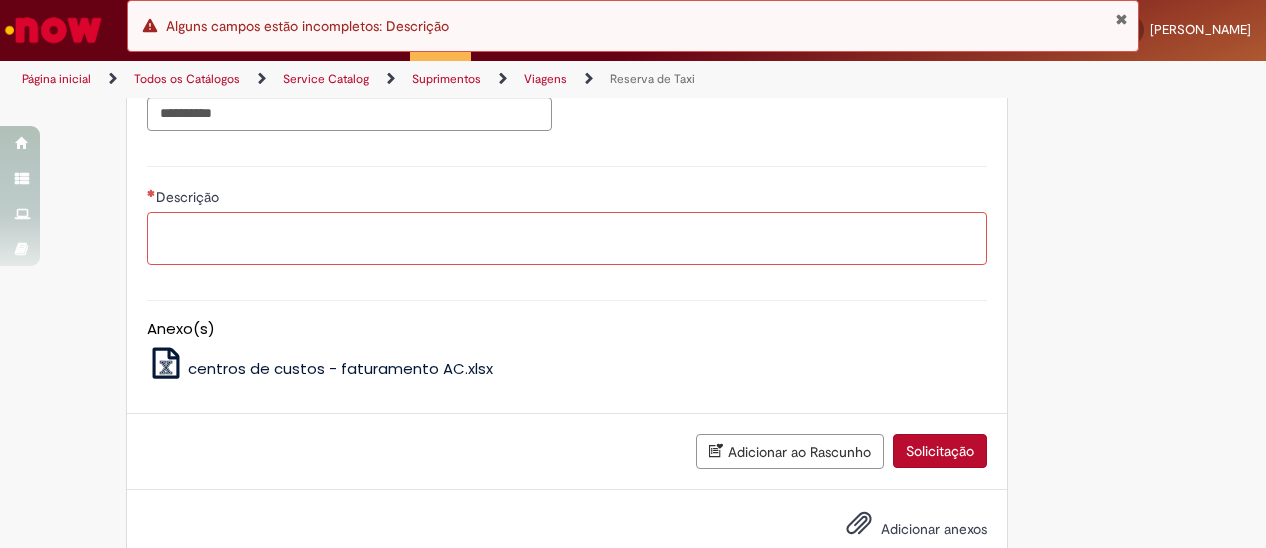 click on "Descrição" at bounding box center (567, 238) 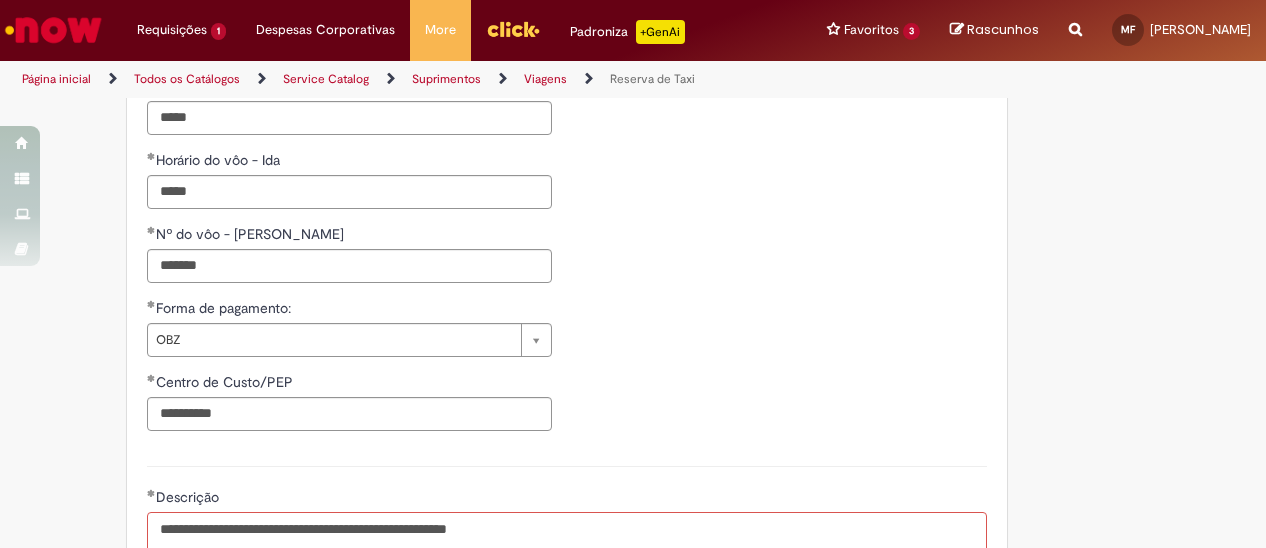 scroll, scrollTop: 1984, scrollLeft: 0, axis: vertical 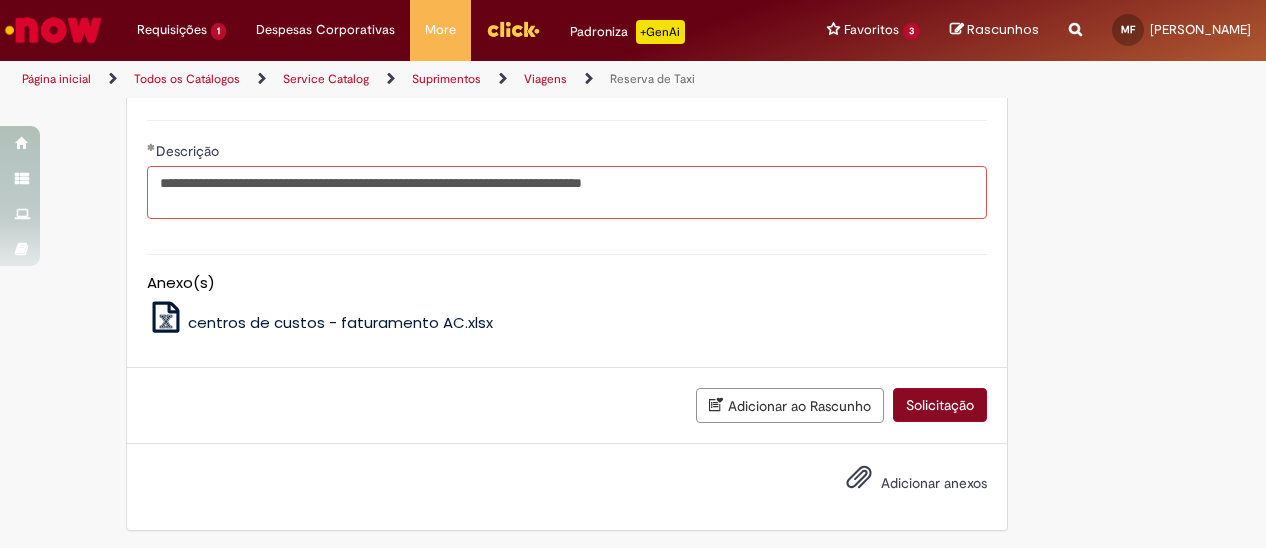 type on "**********" 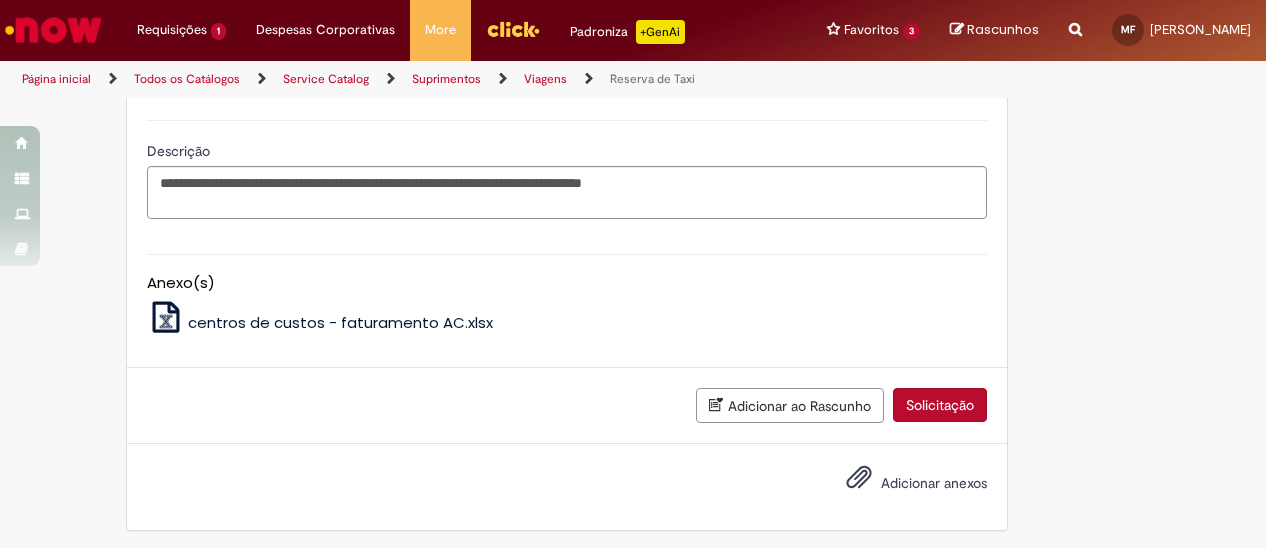 click on "Solicitação" at bounding box center [940, 405] 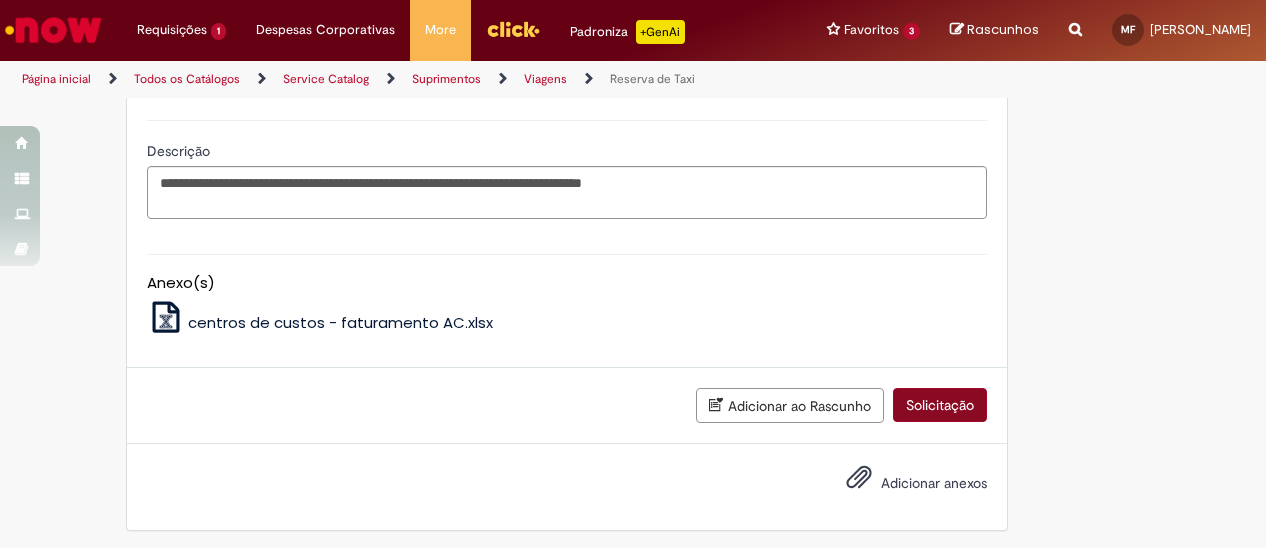 scroll, scrollTop: 2084, scrollLeft: 0, axis: vertical 